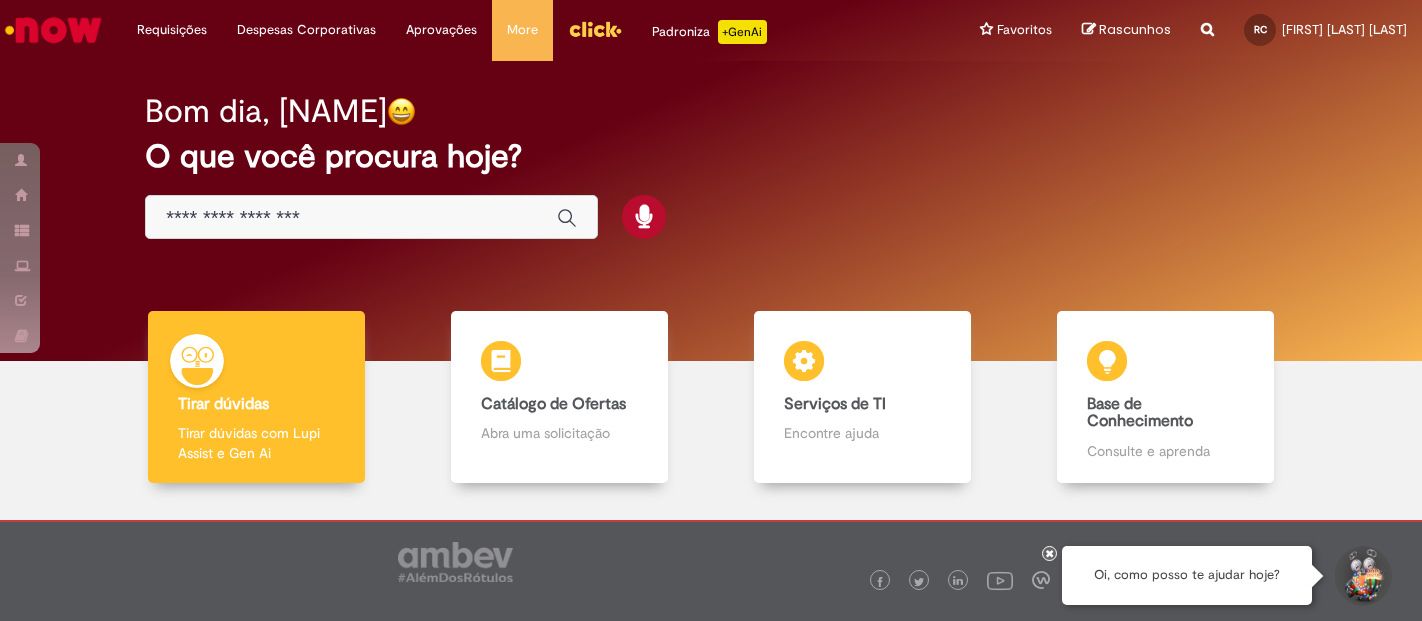 scroll, scrollTop: 0, scrollLeft: 0, axis: both 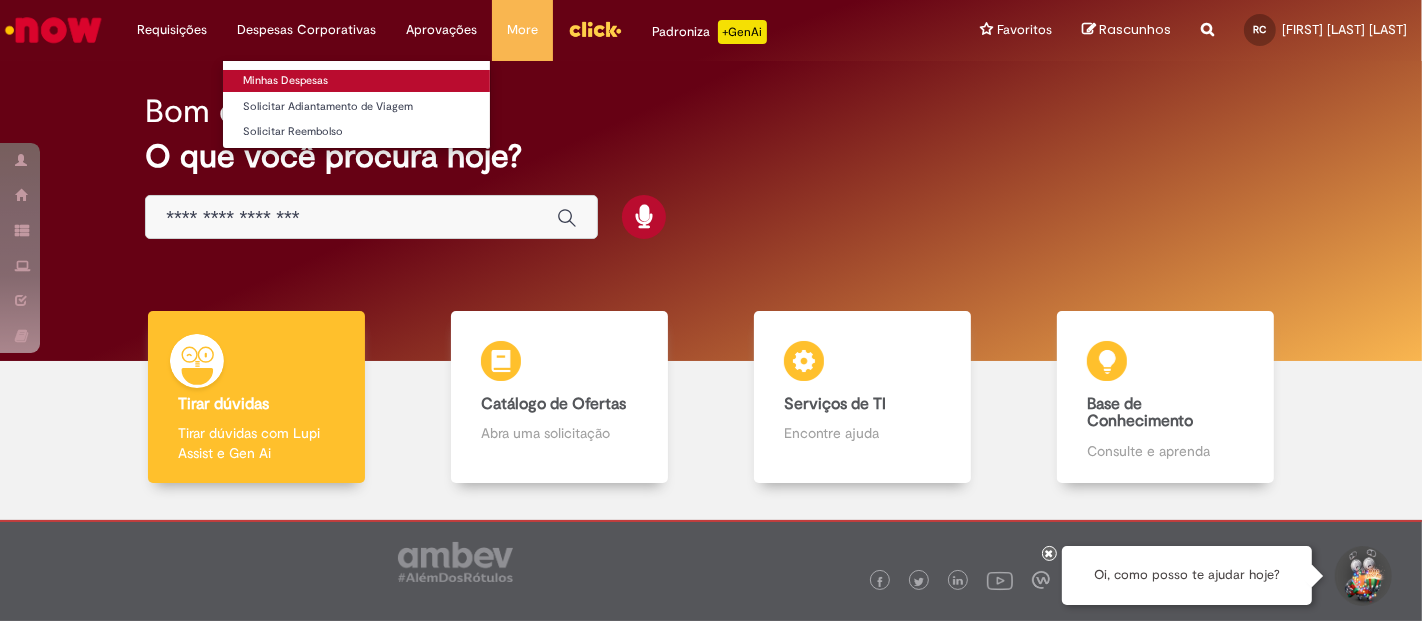 click on "Minhas Despesas" at bounding box center (356, 81) 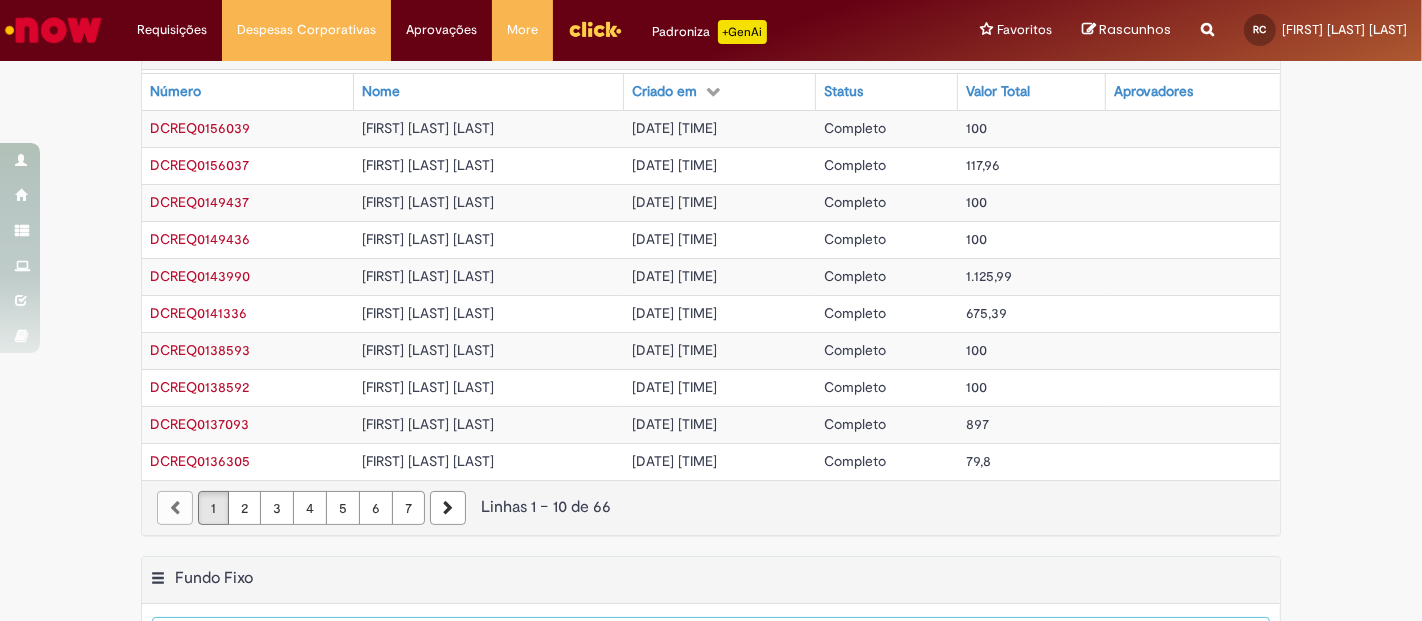 scroll, scrollTop: 0, scrollLeft: 0, axis: both 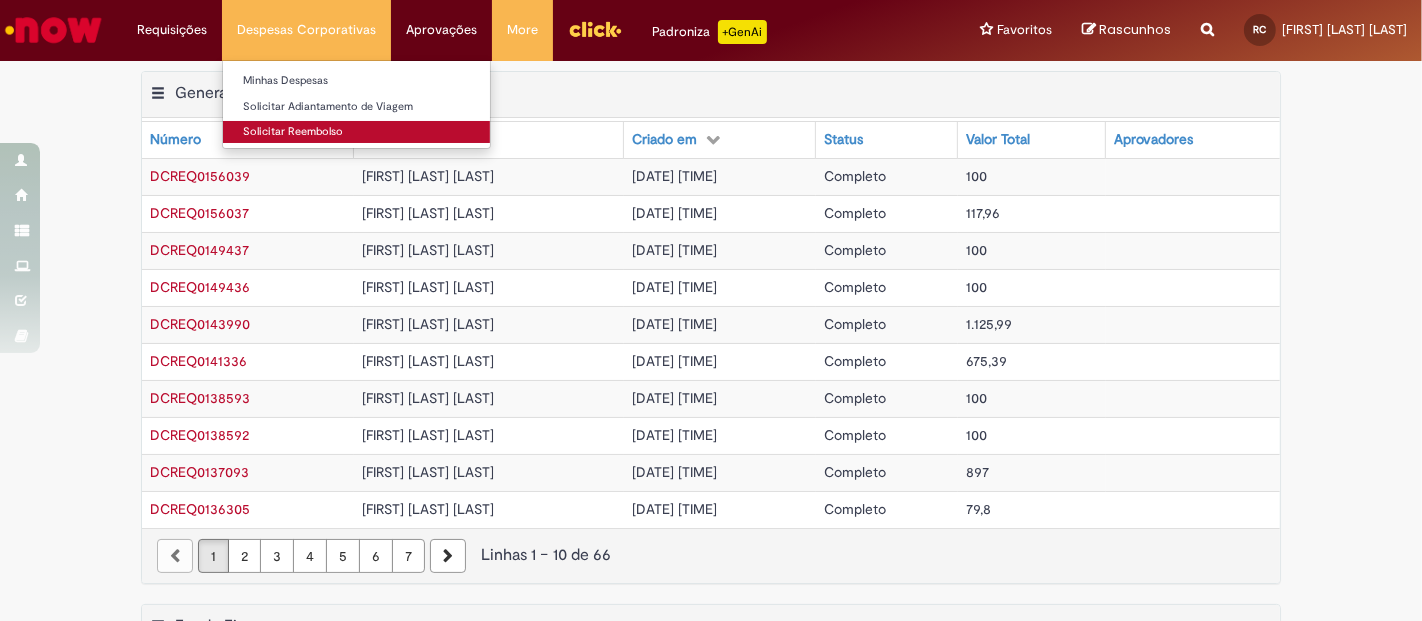 click on "Solicitar Reembolso" at bounding box center (356, 132) 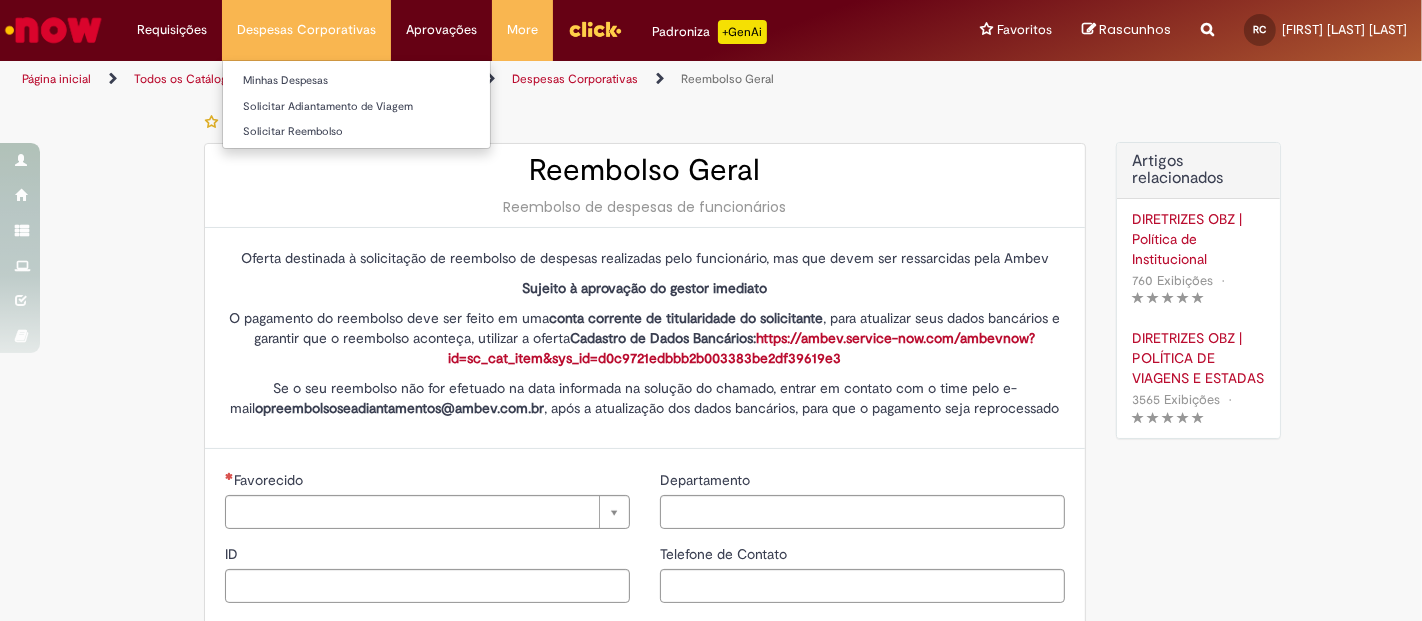 type on "********" 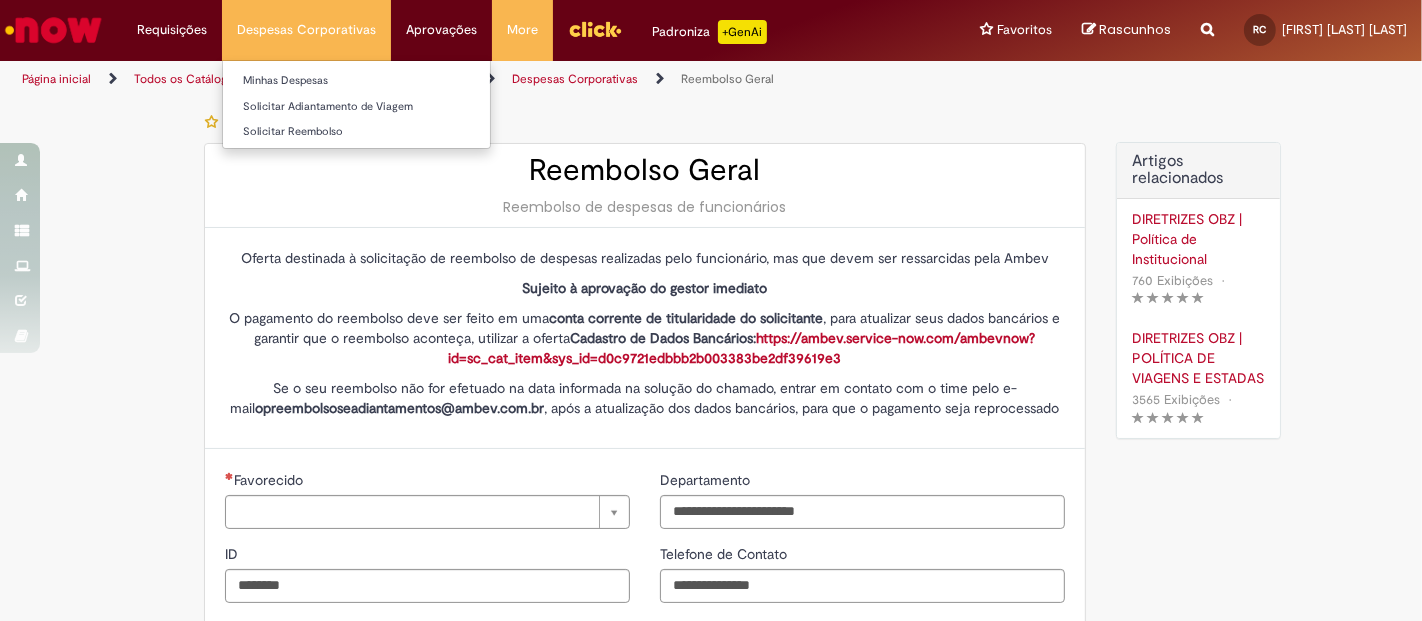 type on "**********" 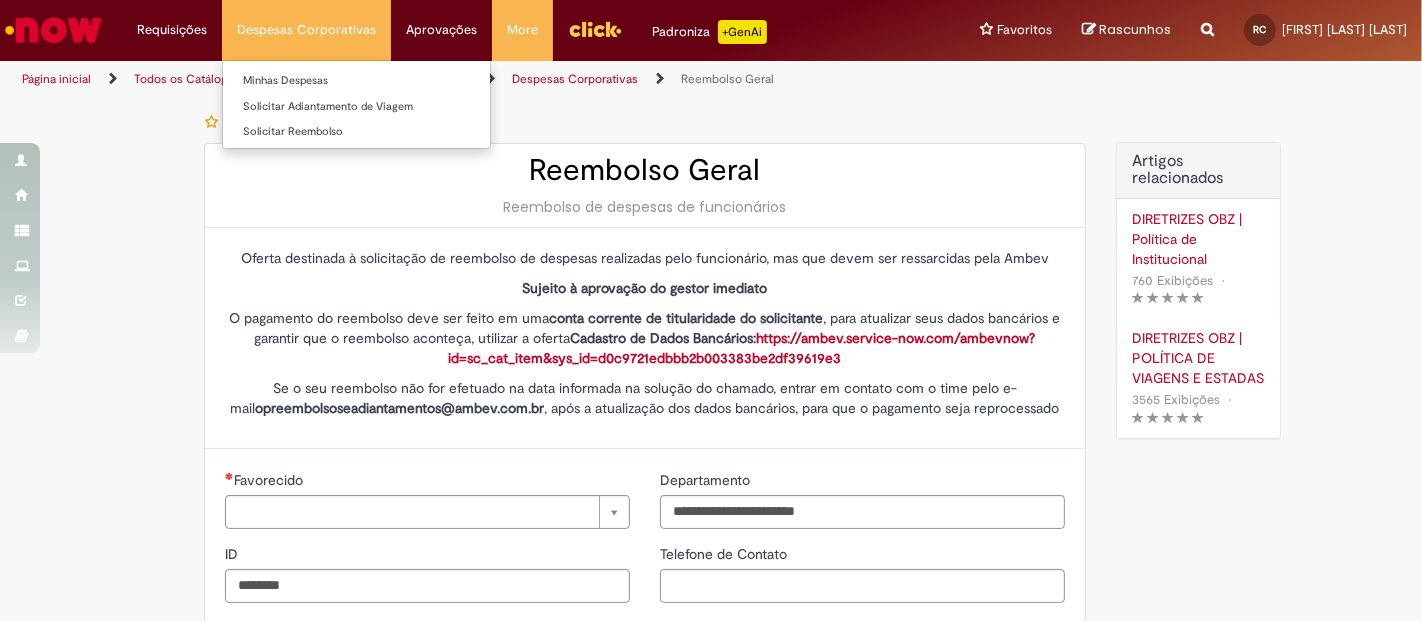 type on "**********" 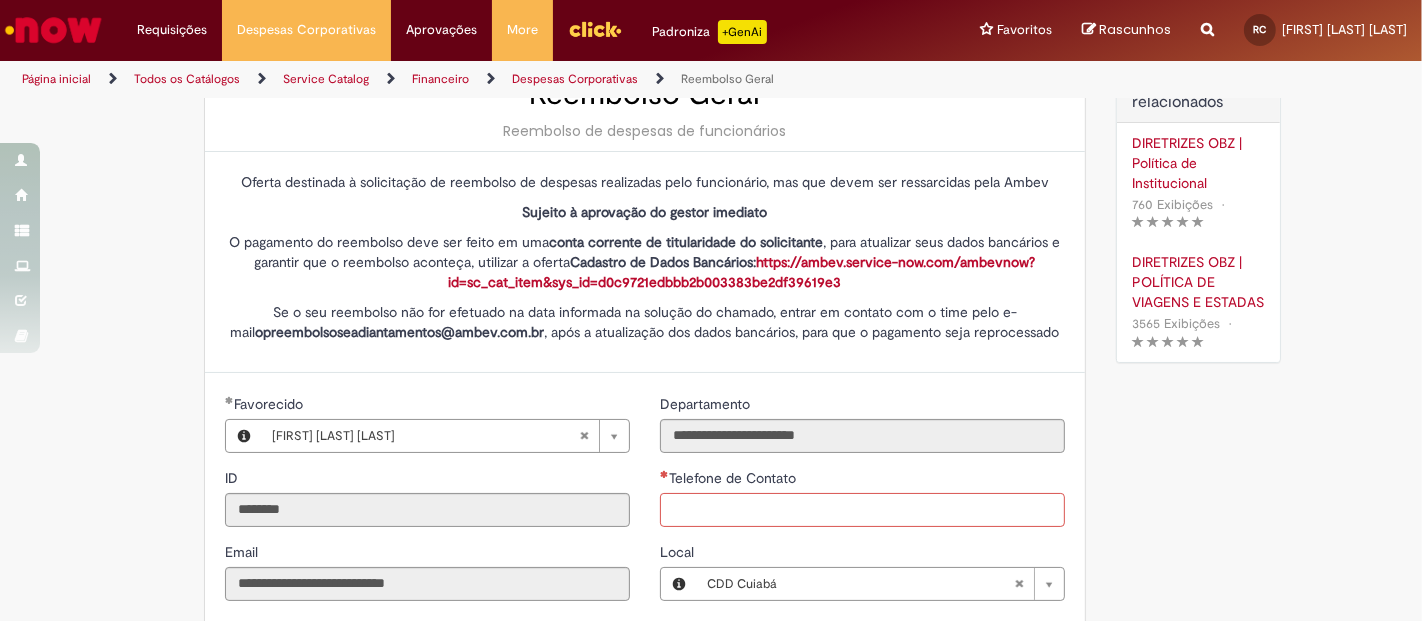 scroll, scrollTop: 111, scrollLeft: 0, axis: vertical 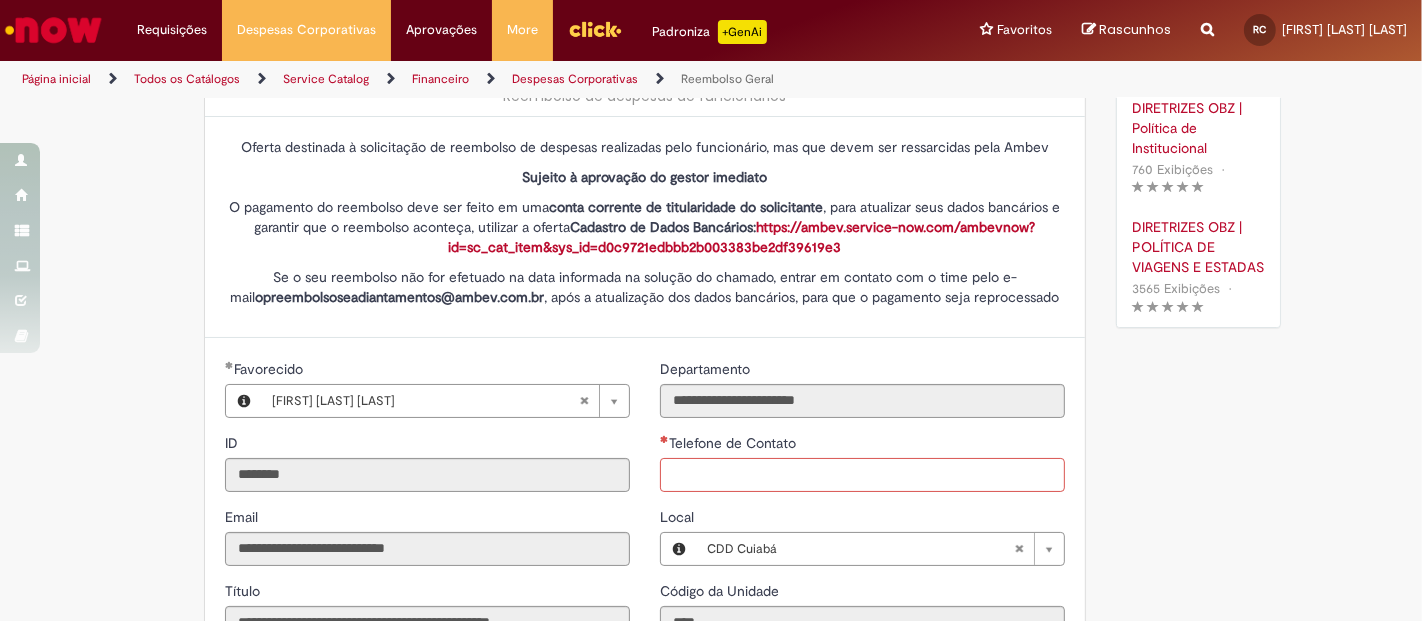 click on "Telefone de Contato" at bounding box center (862, 475) 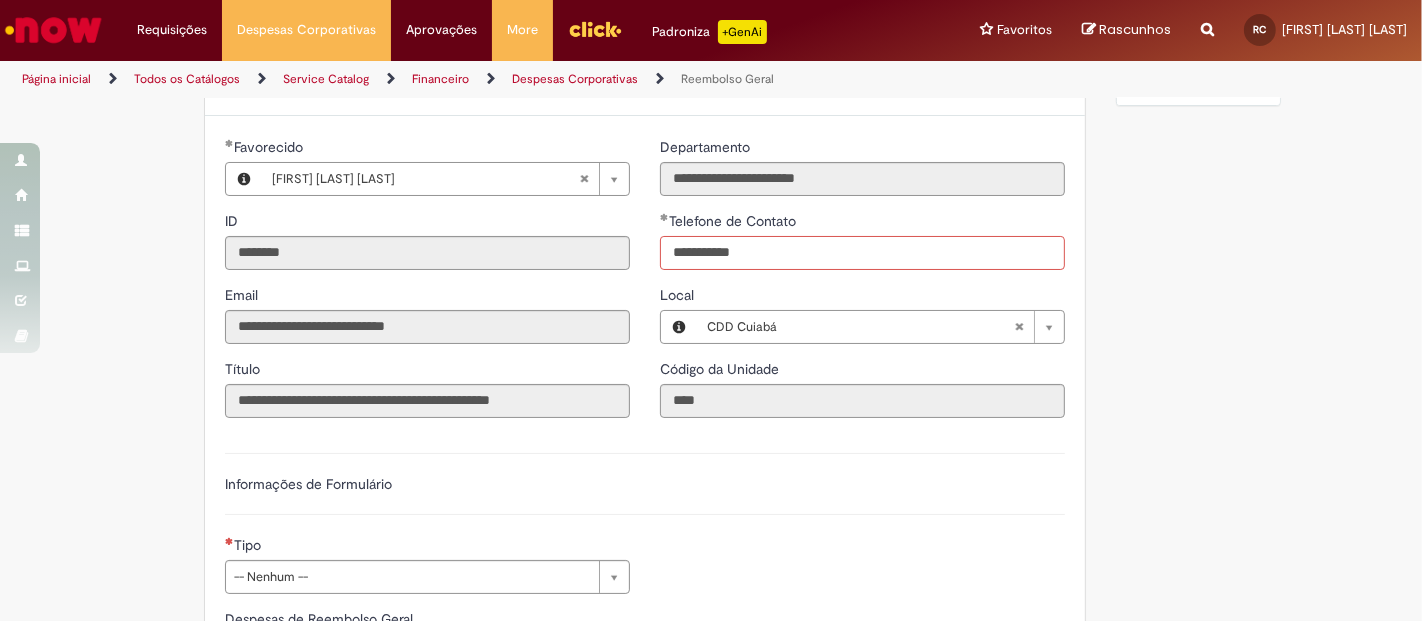 scroll, scrollTop: 444, scrollLeft: 0, axis: vertical 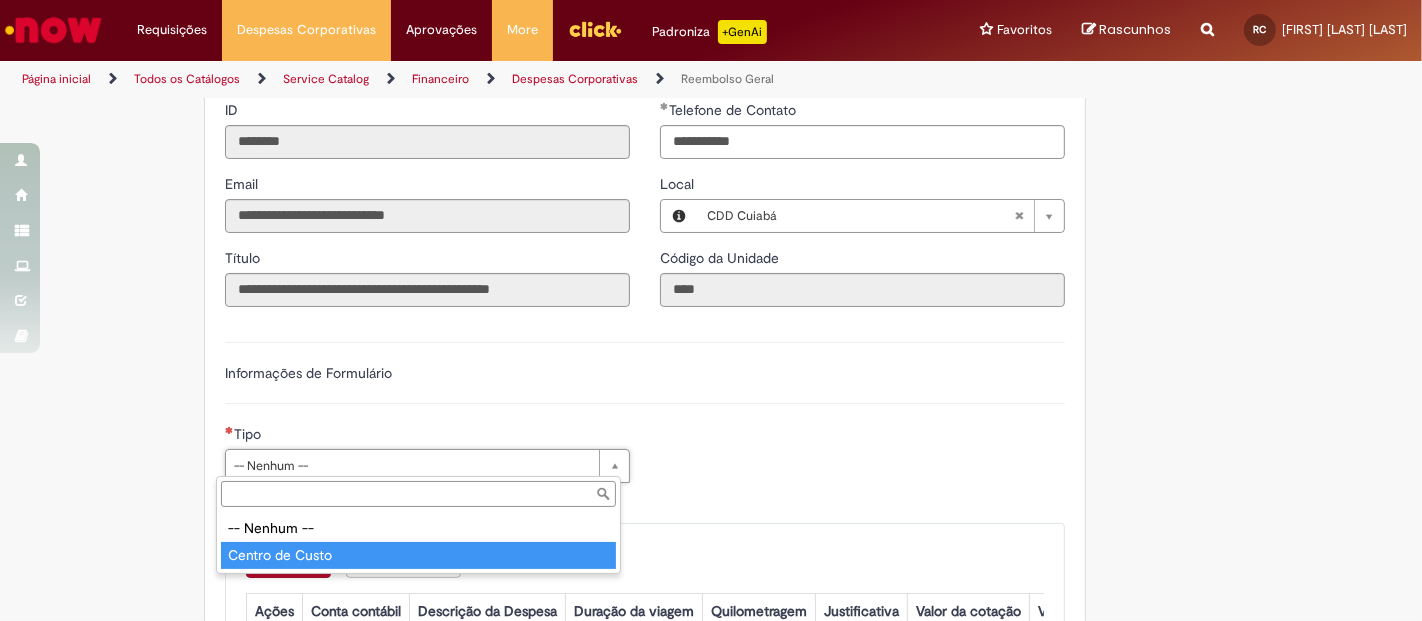 type on "**********" 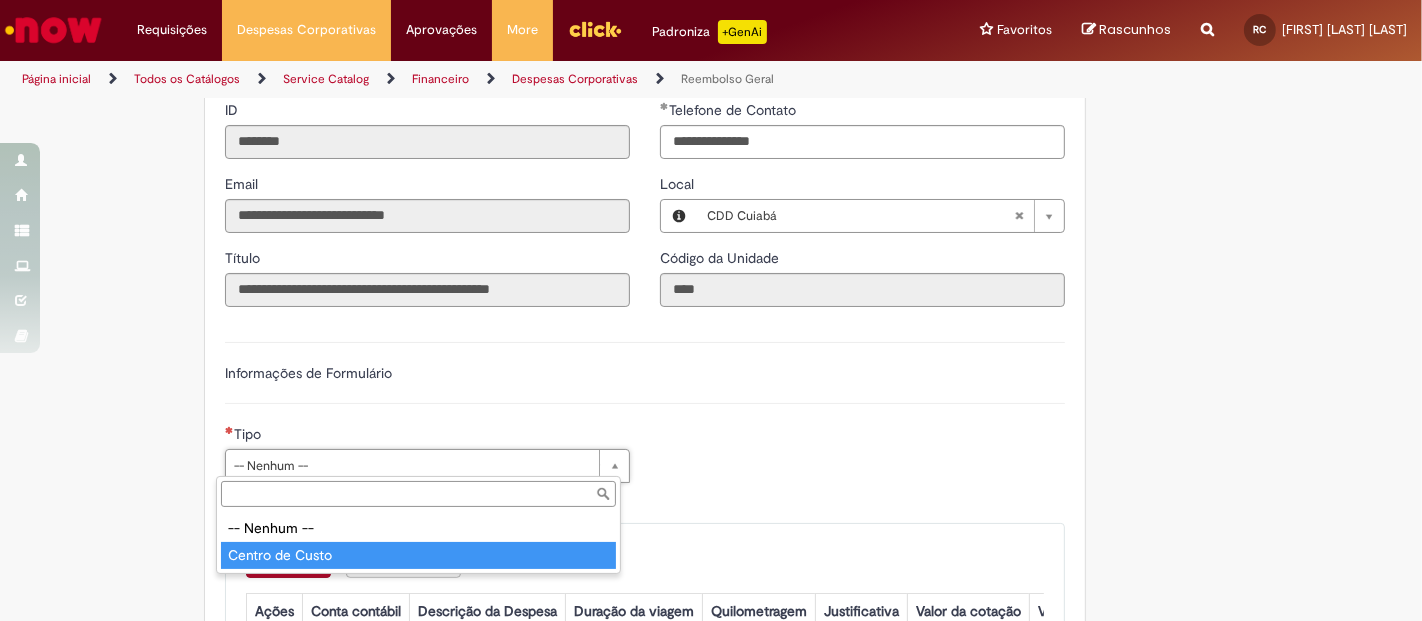 type on "**********" 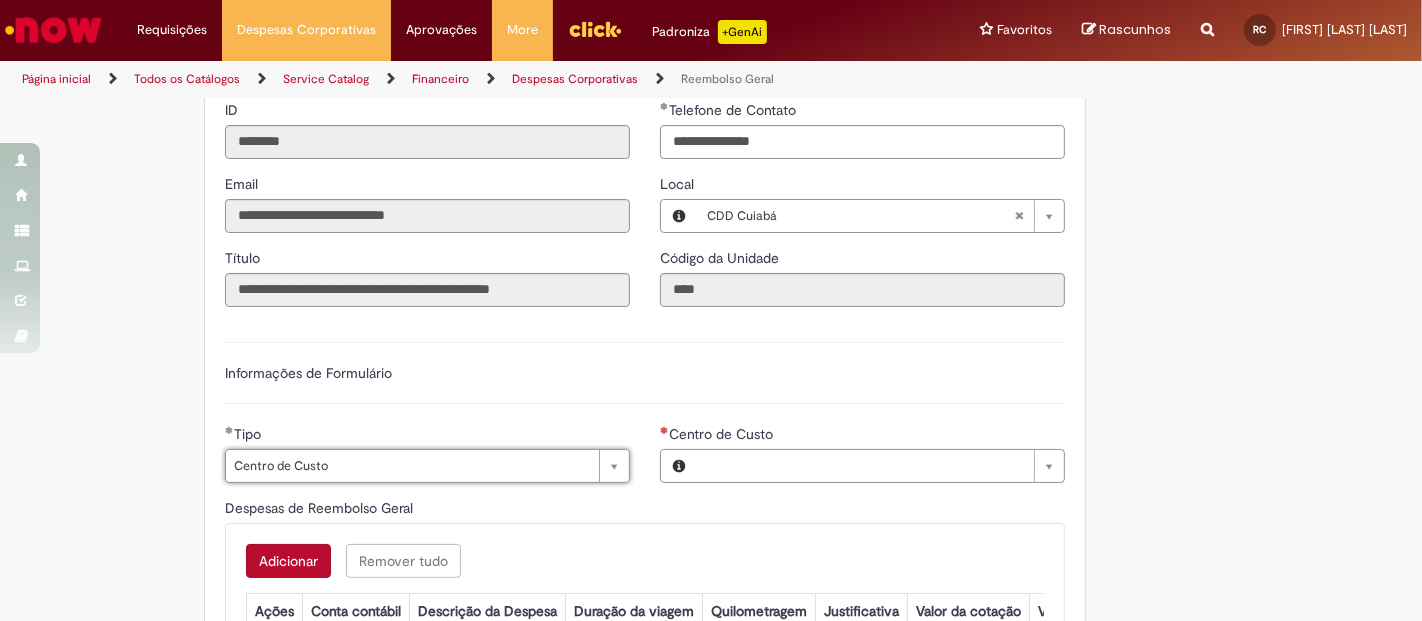type on "**********" 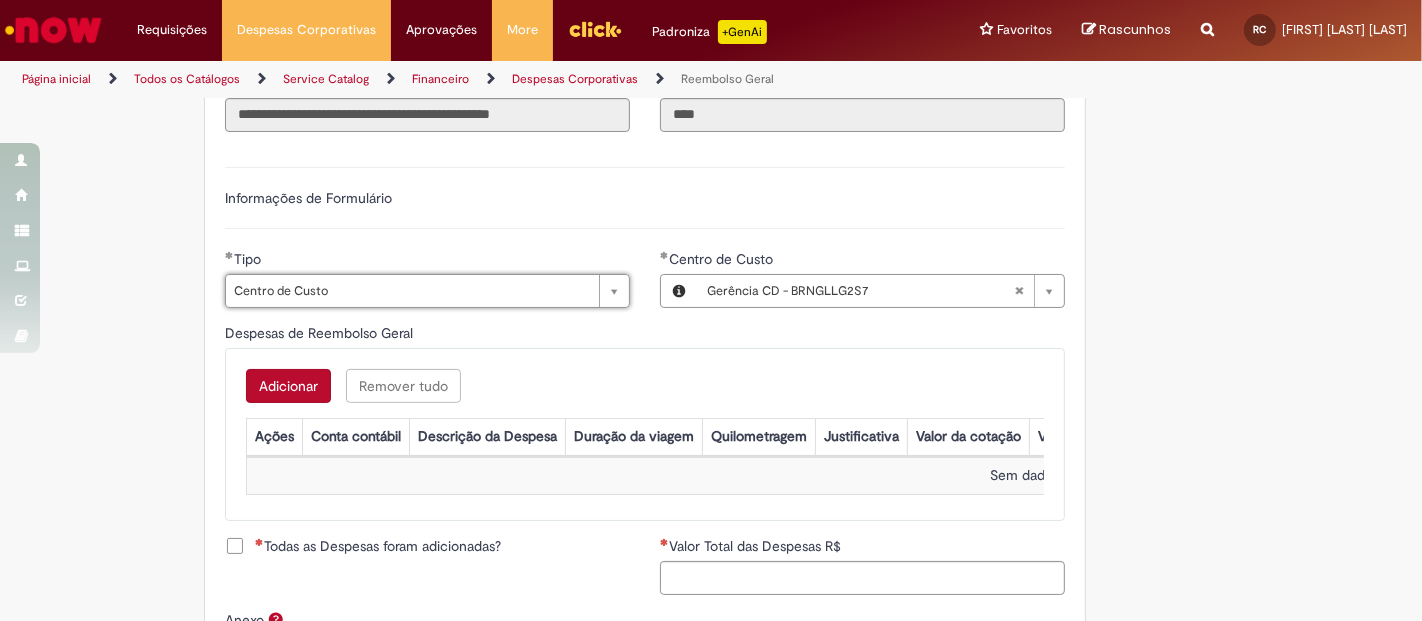 scroll, scrollTop: 666, scrollLeft: 0, axis: vertical 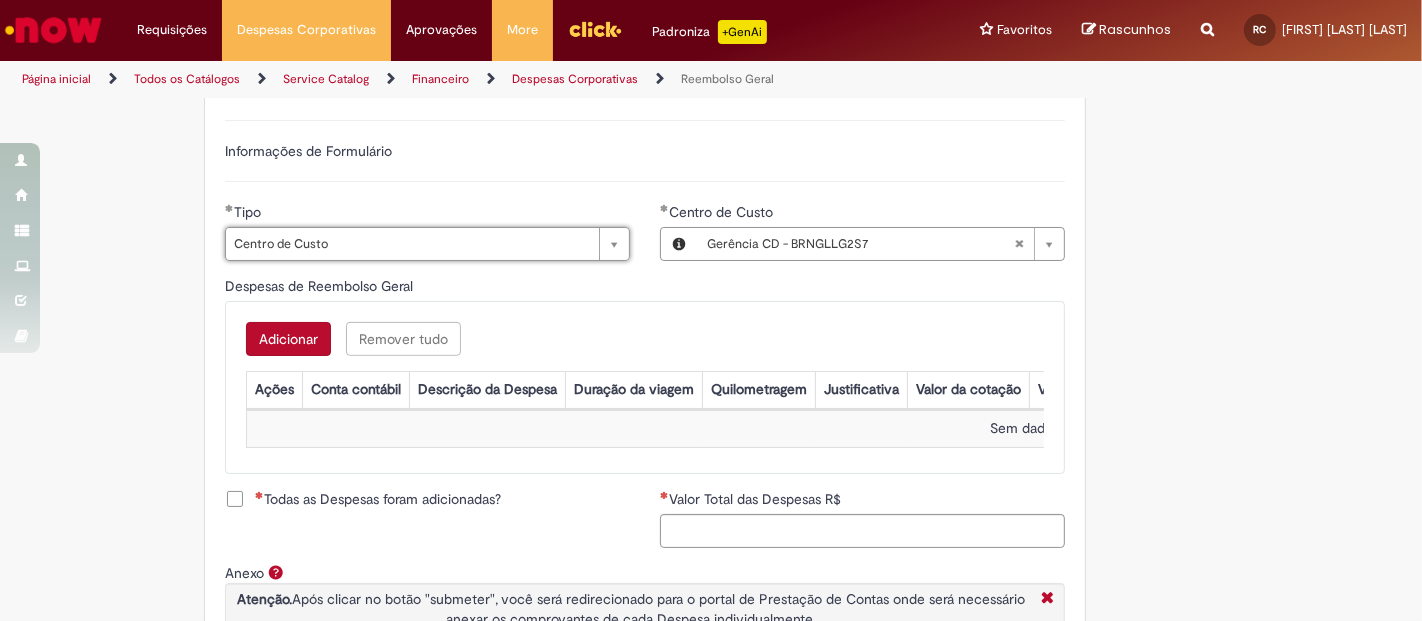 click on "Adicionar" at bounding box center [288, 339] 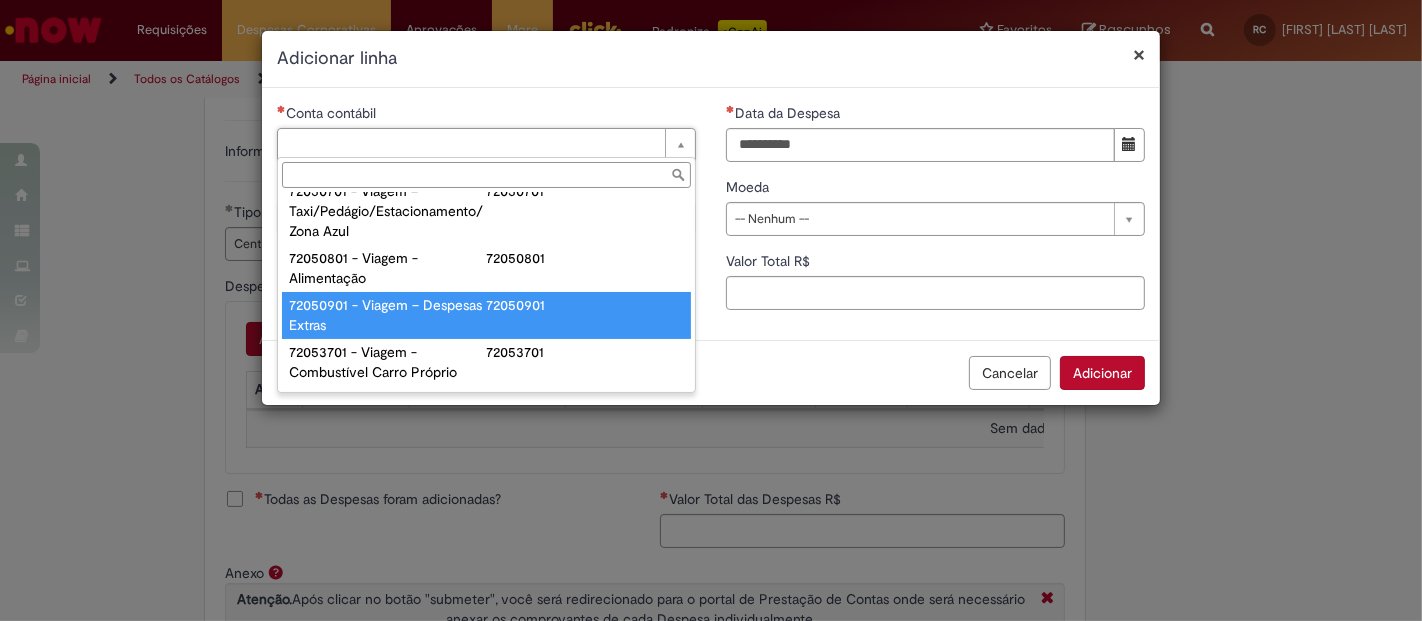 scroll, scrollTop: 1197, scrollLeft: 0, axis: vertical 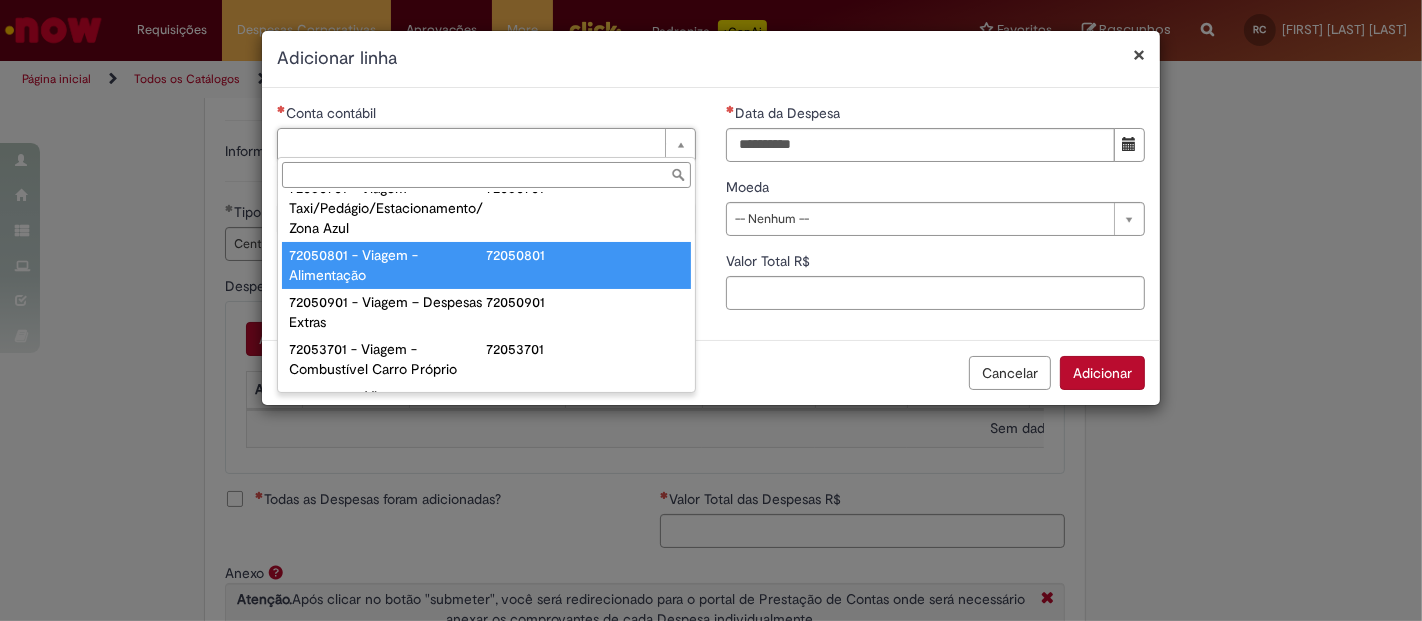 type on "**********" 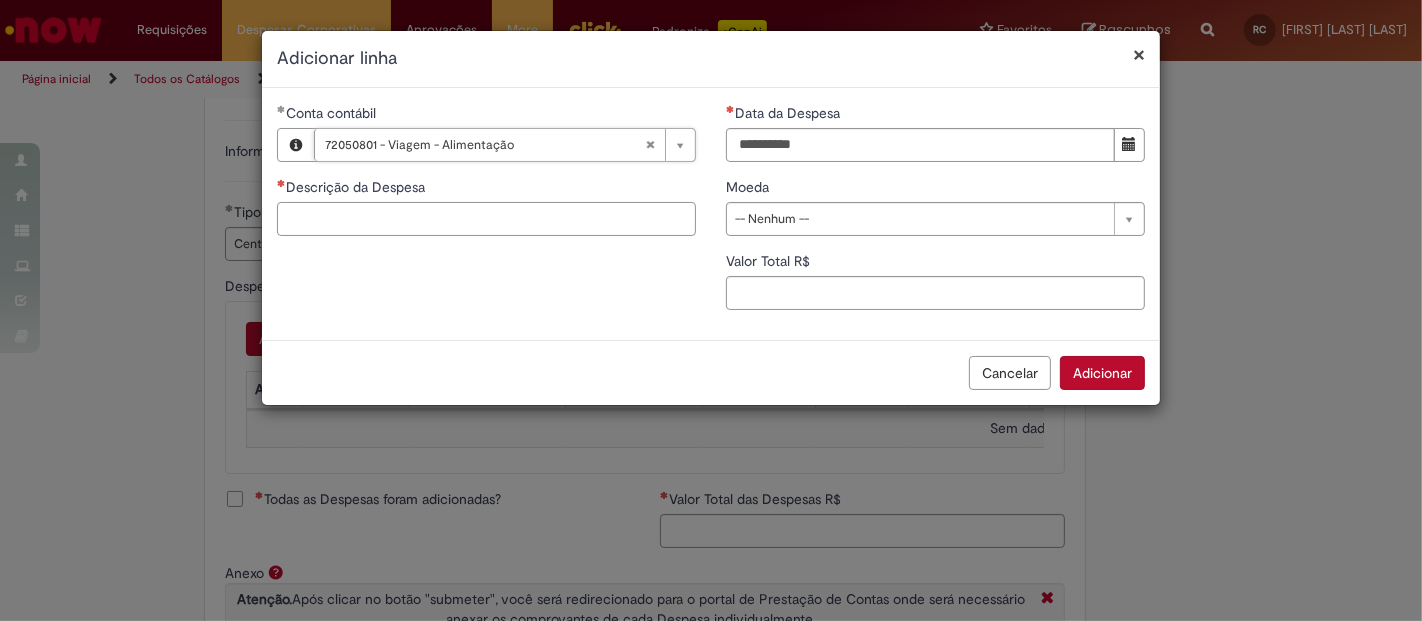 click on "Descrição da Despesa" at bounding box center (486, 219) 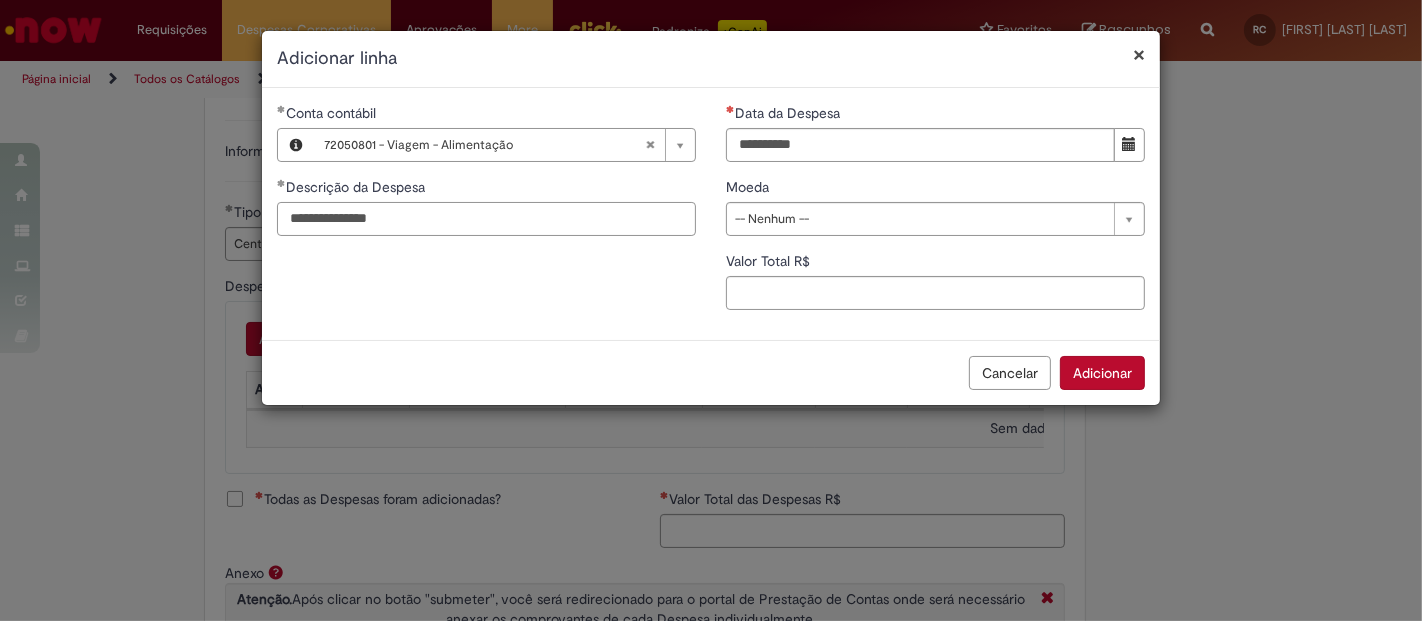type on "**********" 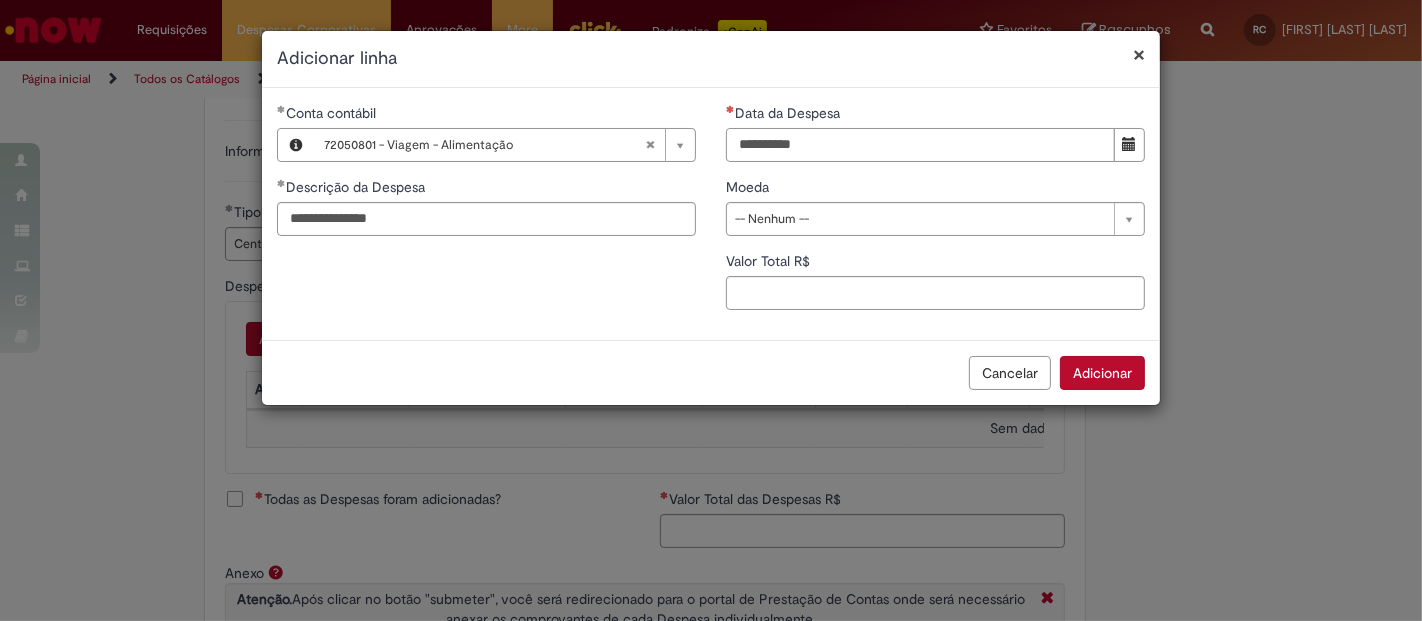click on "Data da Despesa" at bounding box center (920, 145) 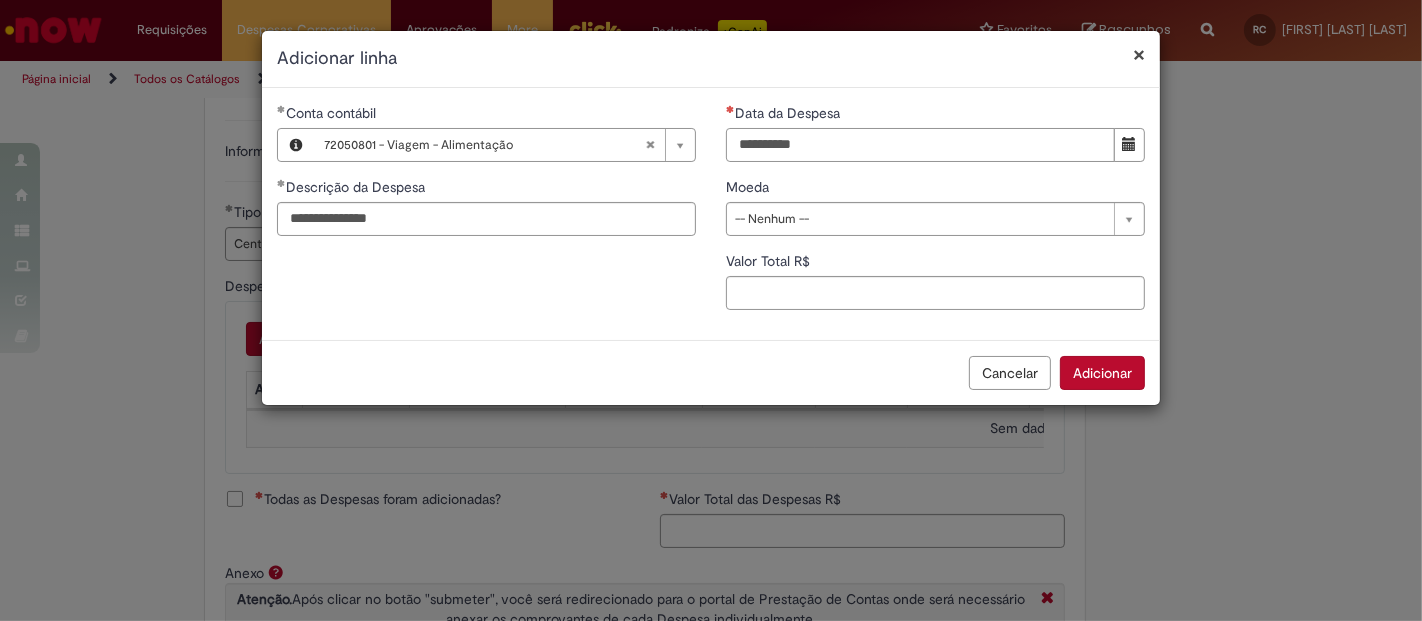 type on "**********" 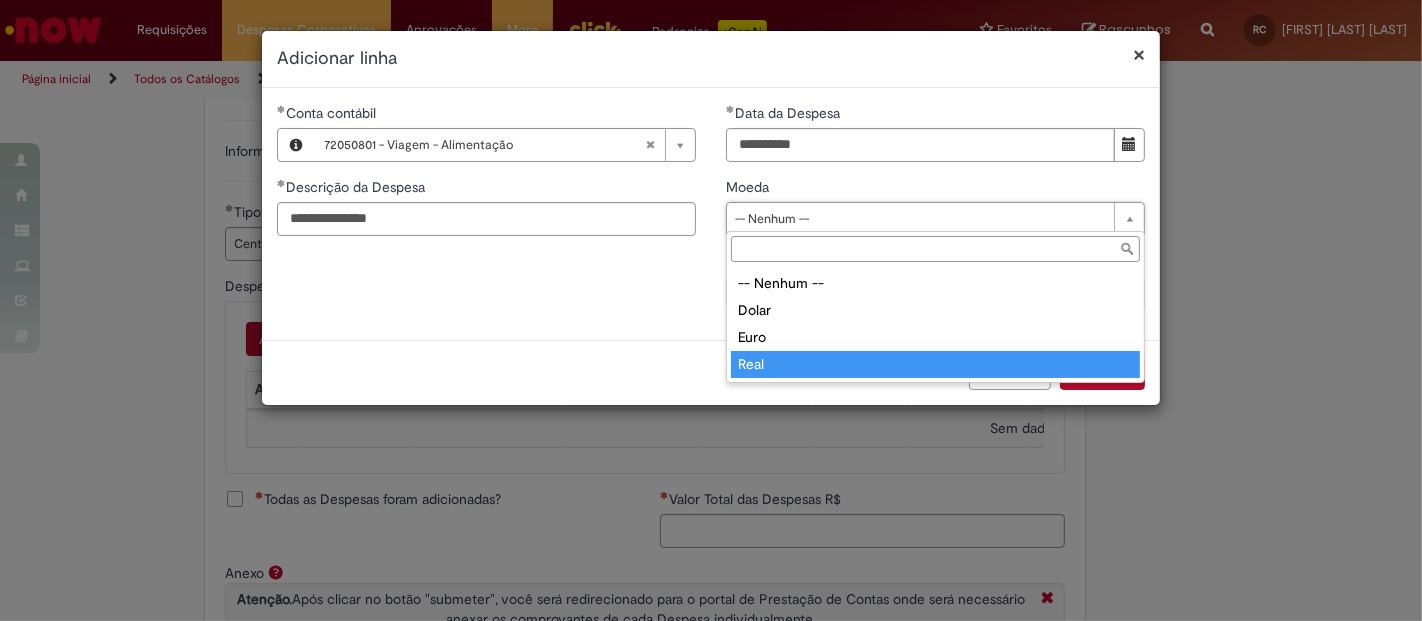 type on "****" 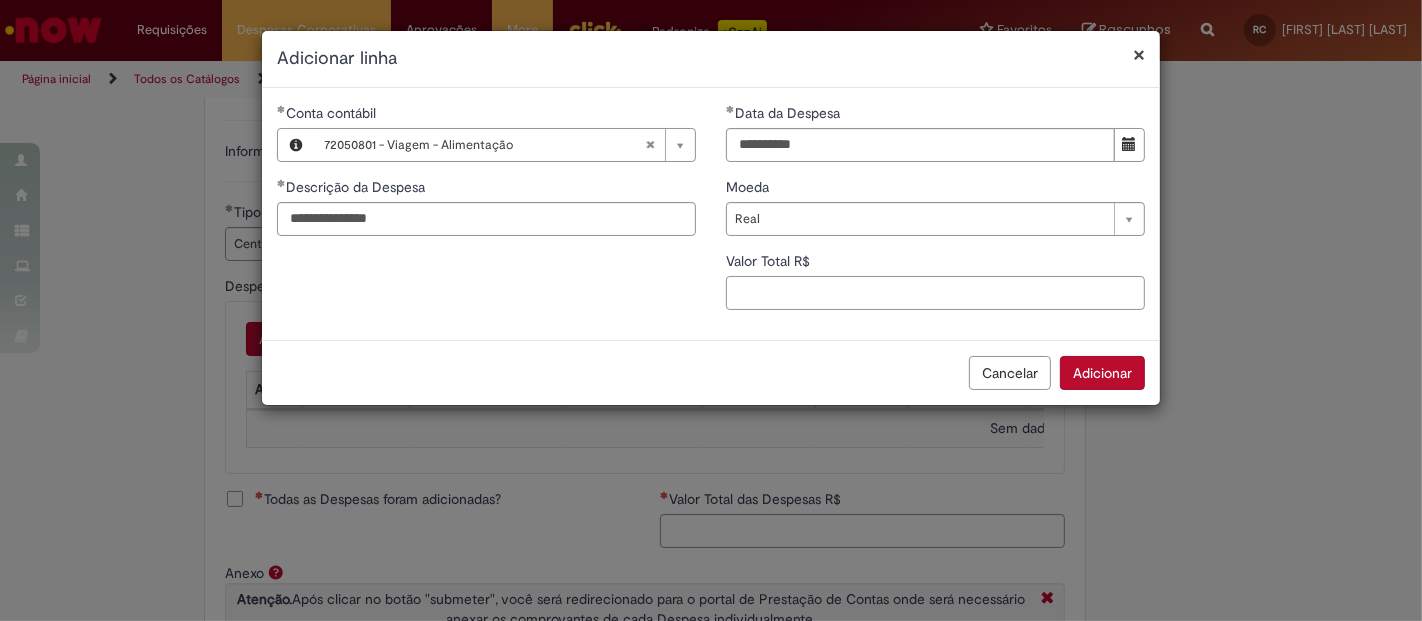 click on "Valor Total R$" at bounding box center [935, 293] 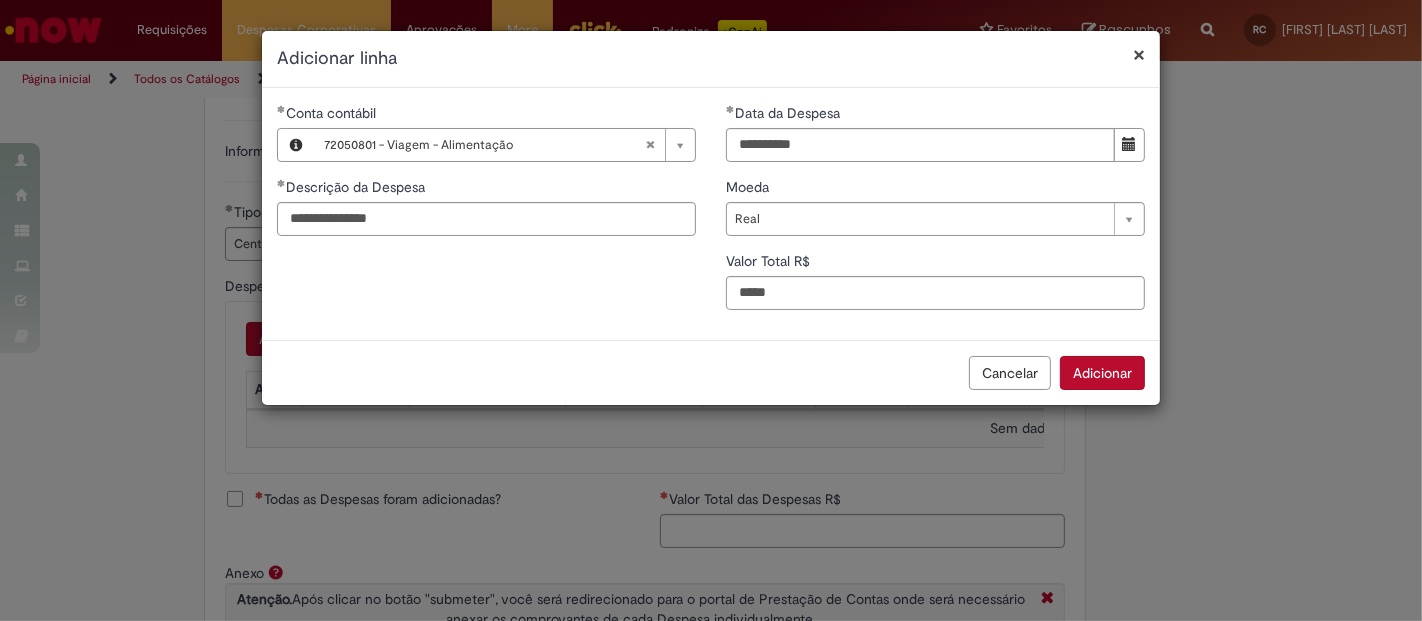 type on "*****" 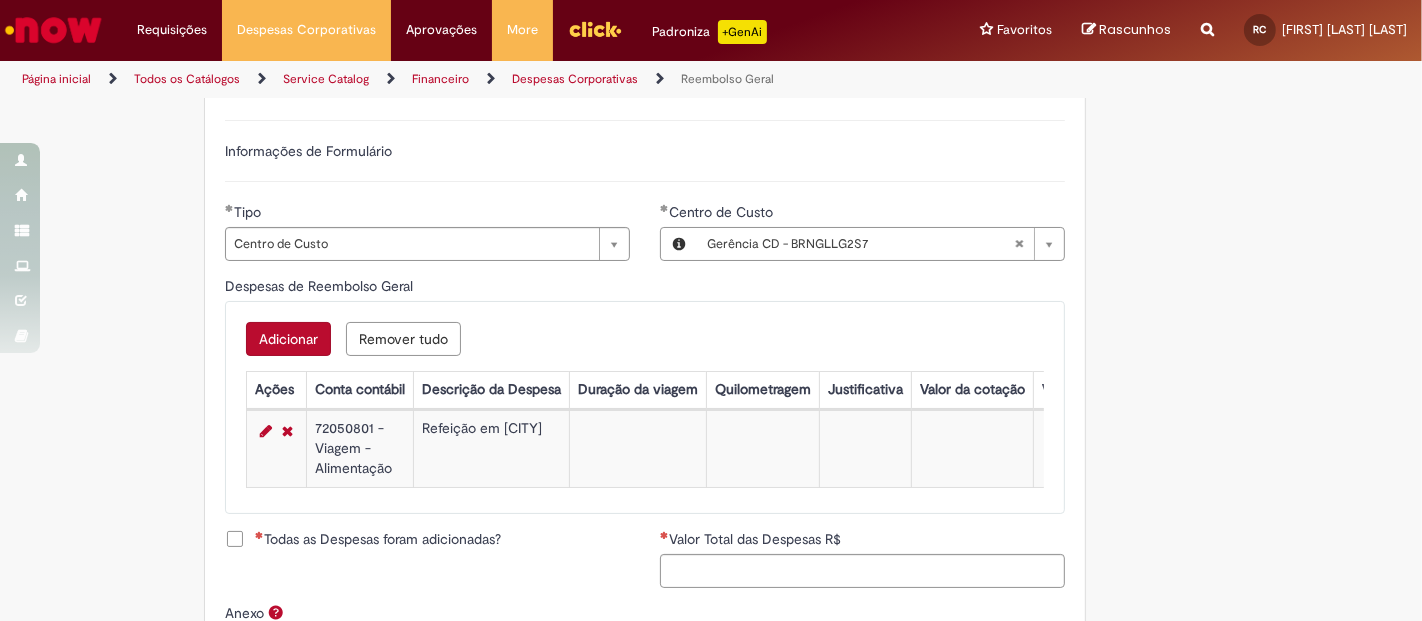 click on "Adicionar" at bounding box center (288, 339) 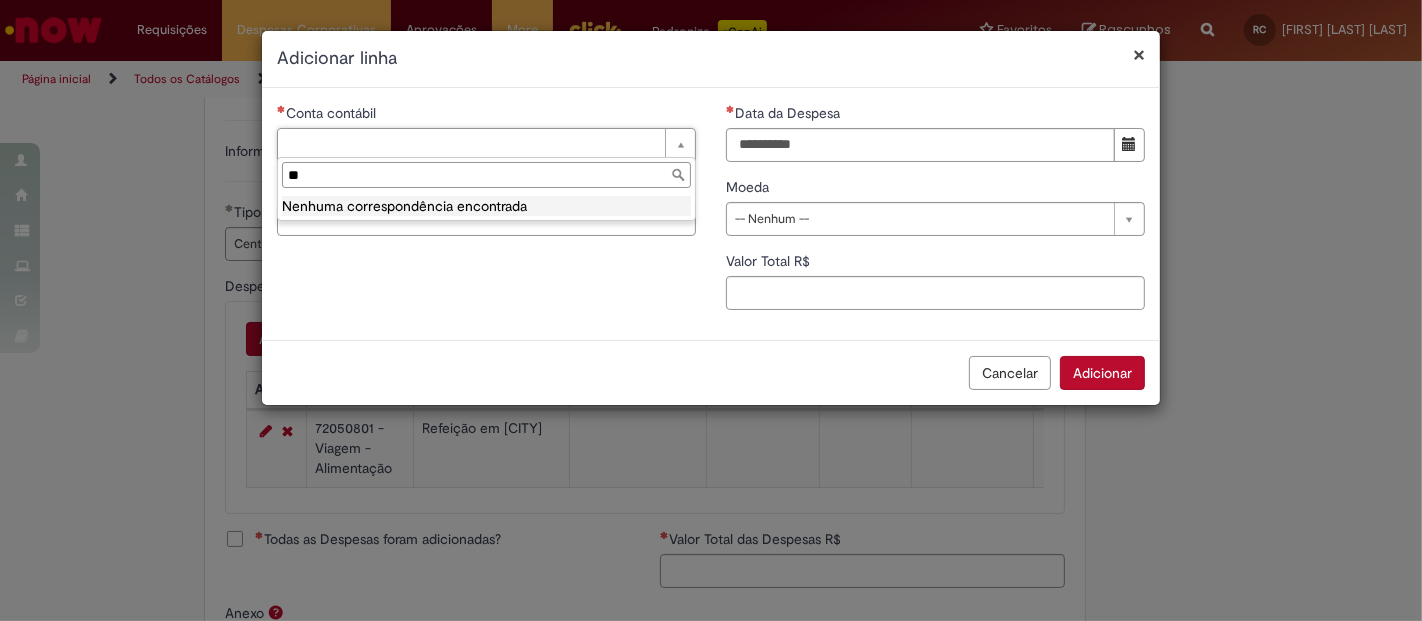 type on "*" 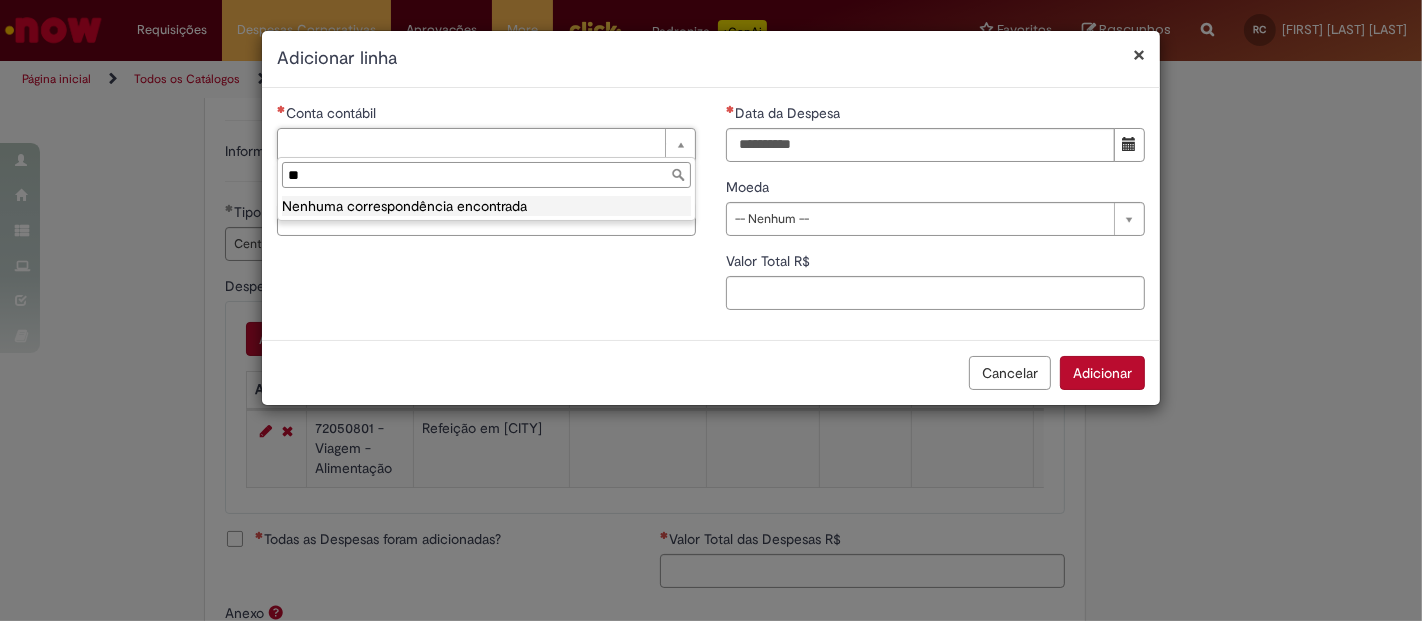 type on "*" 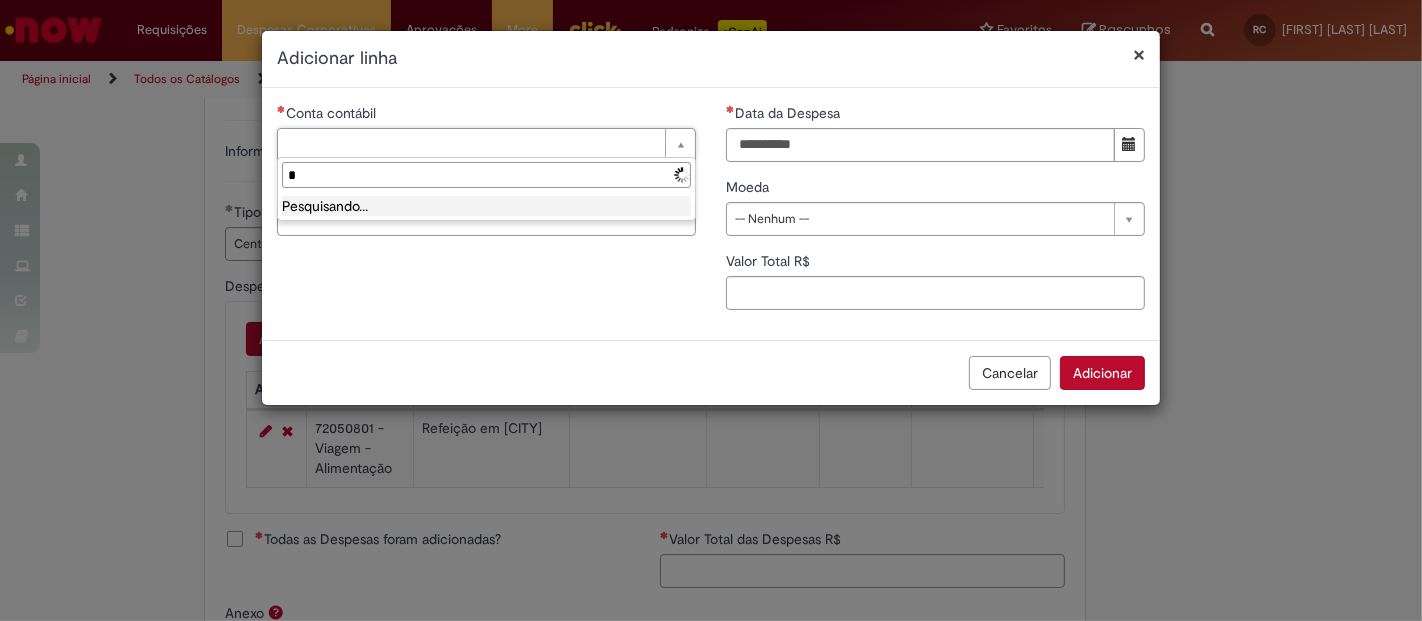 type 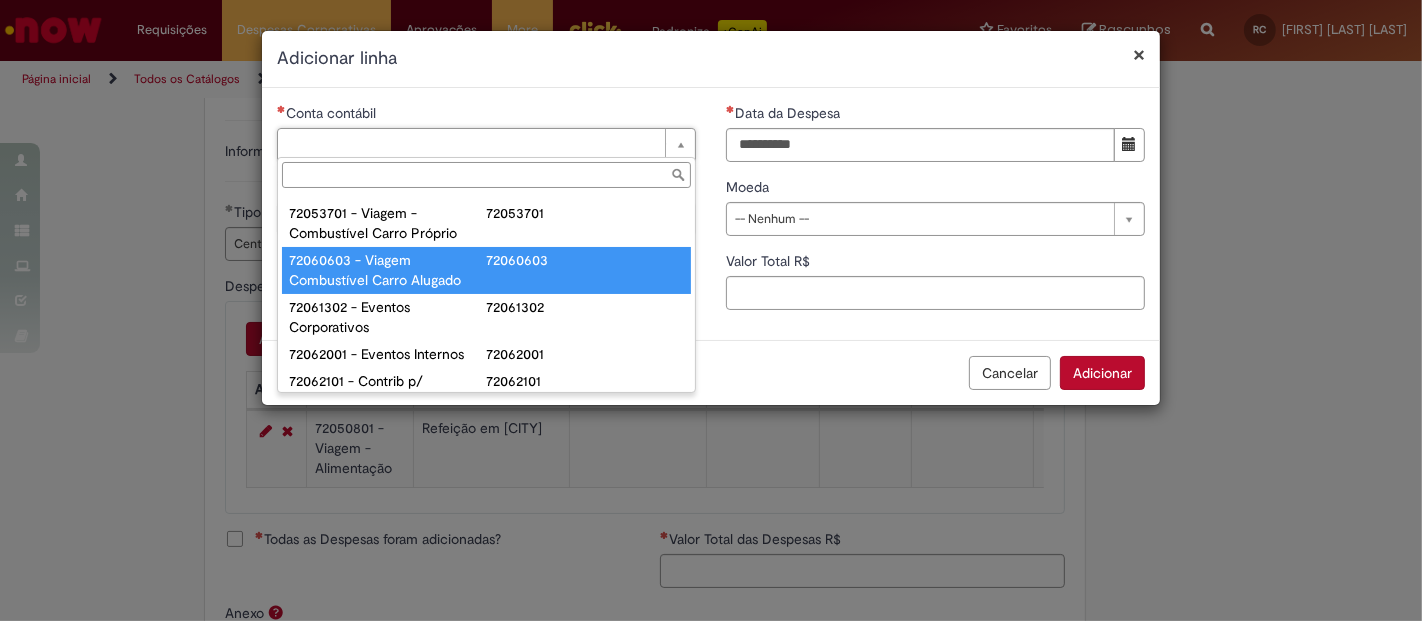 scroll, scrollTop: 1337, scrollLeft: 0, axis: vertical 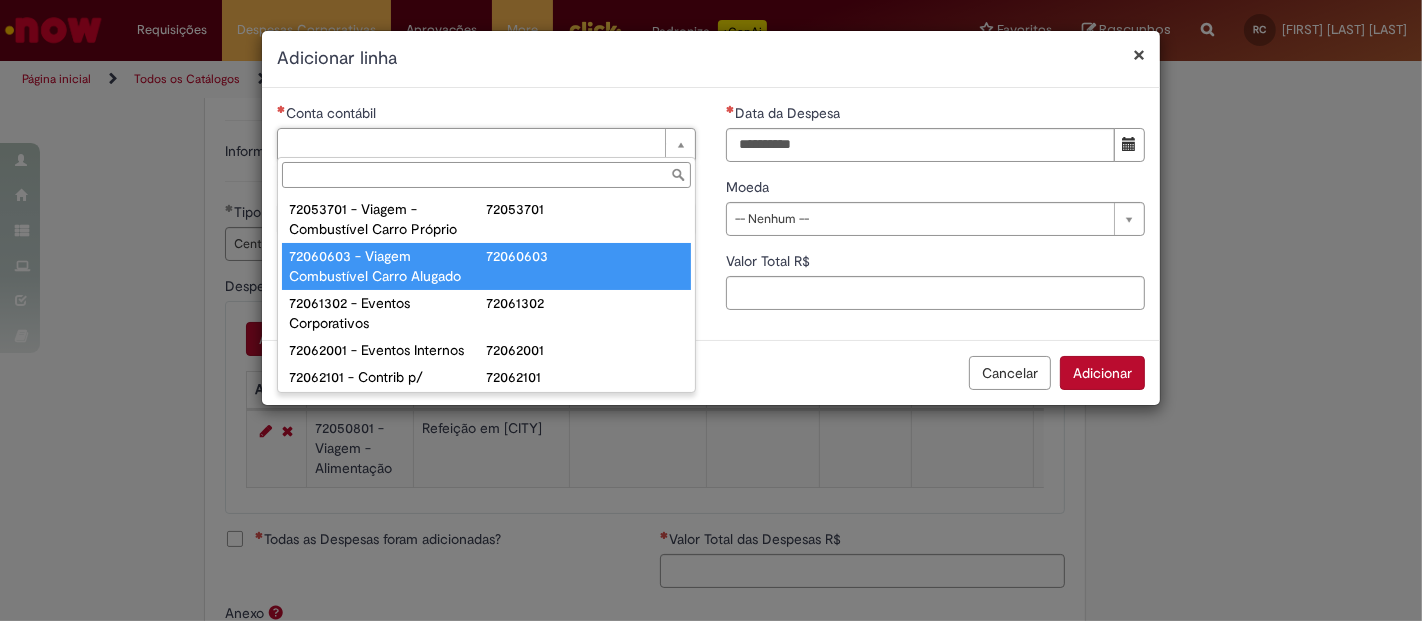type on "**********" 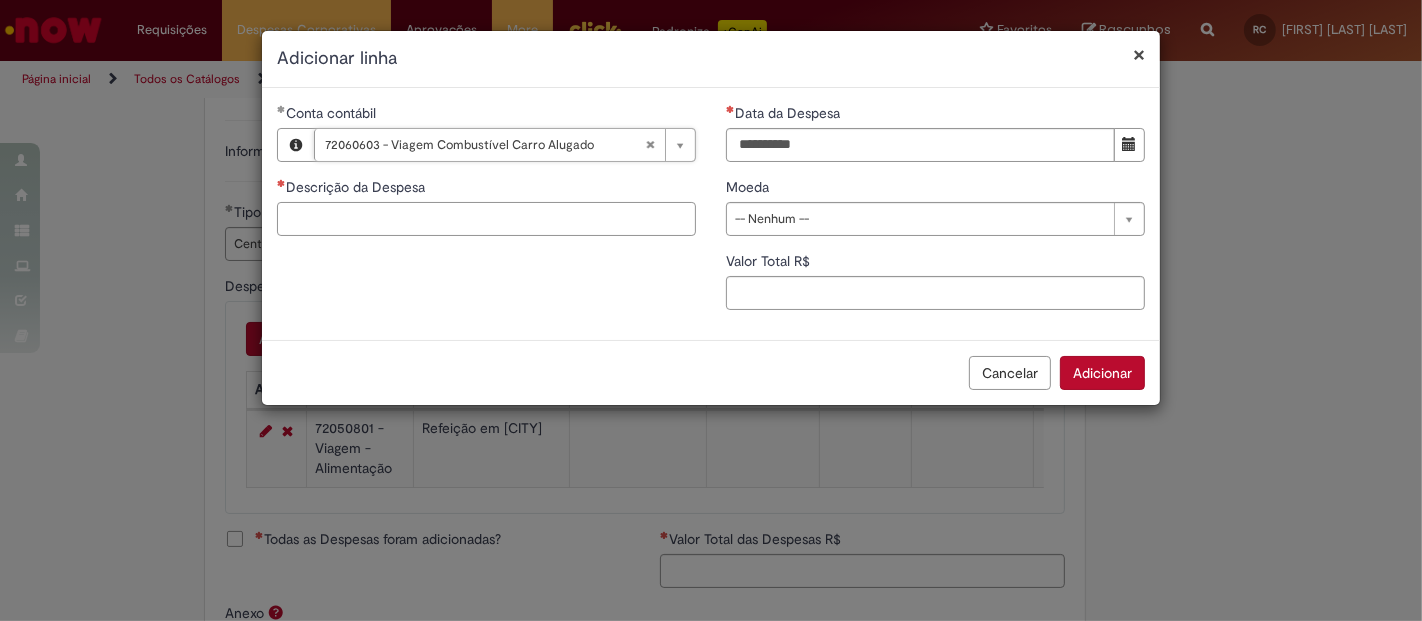 click on "Descrição da Despesa" at bounding box center (486, 219) 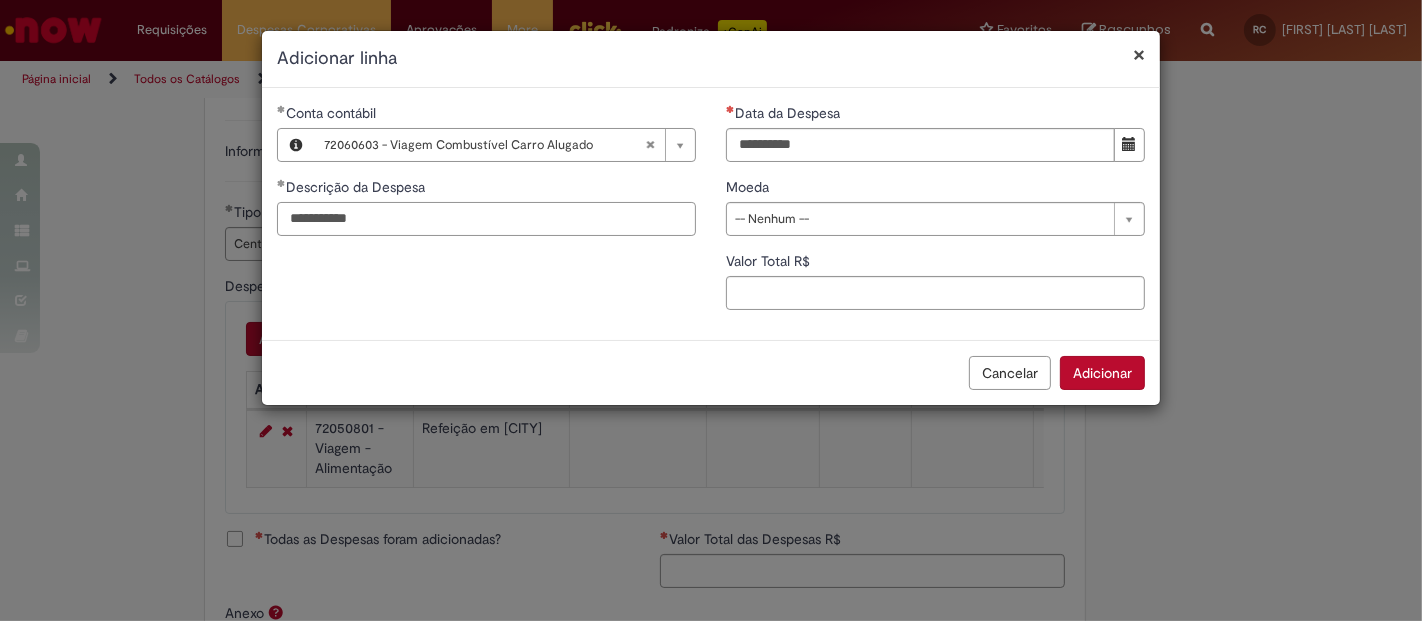 type on "**********" 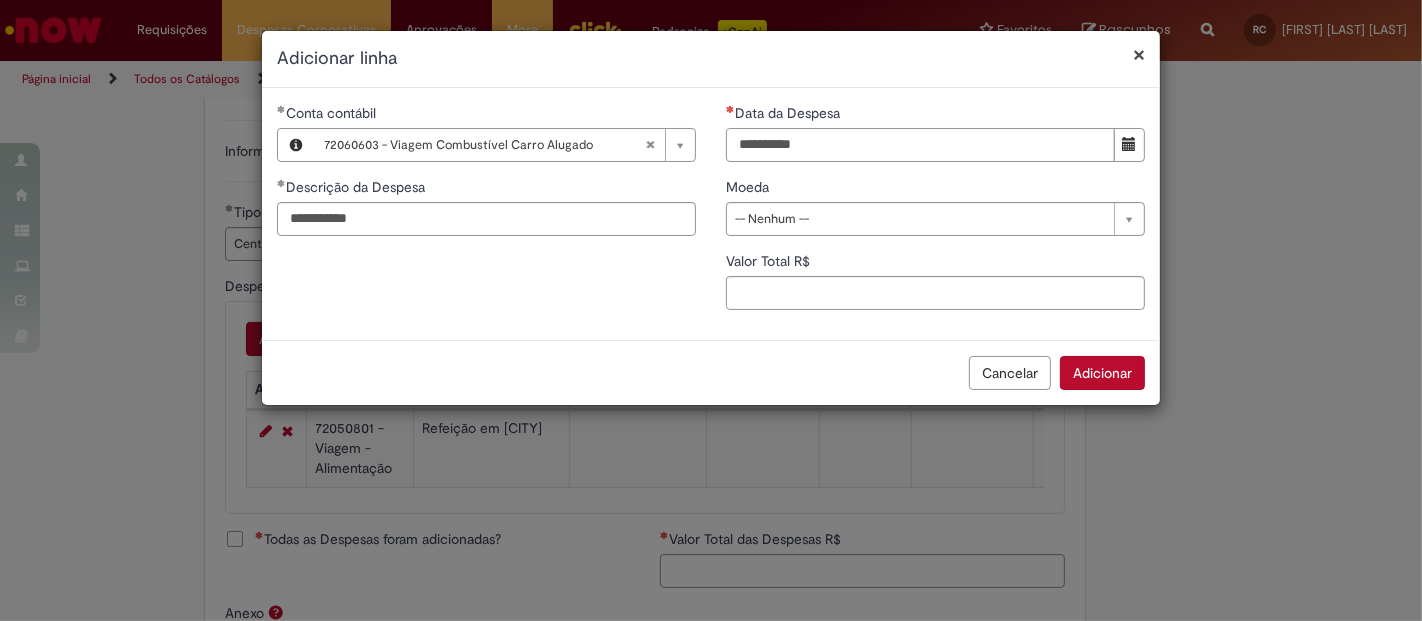 click on "Data da Despesa" at bounding box center [920, 145] 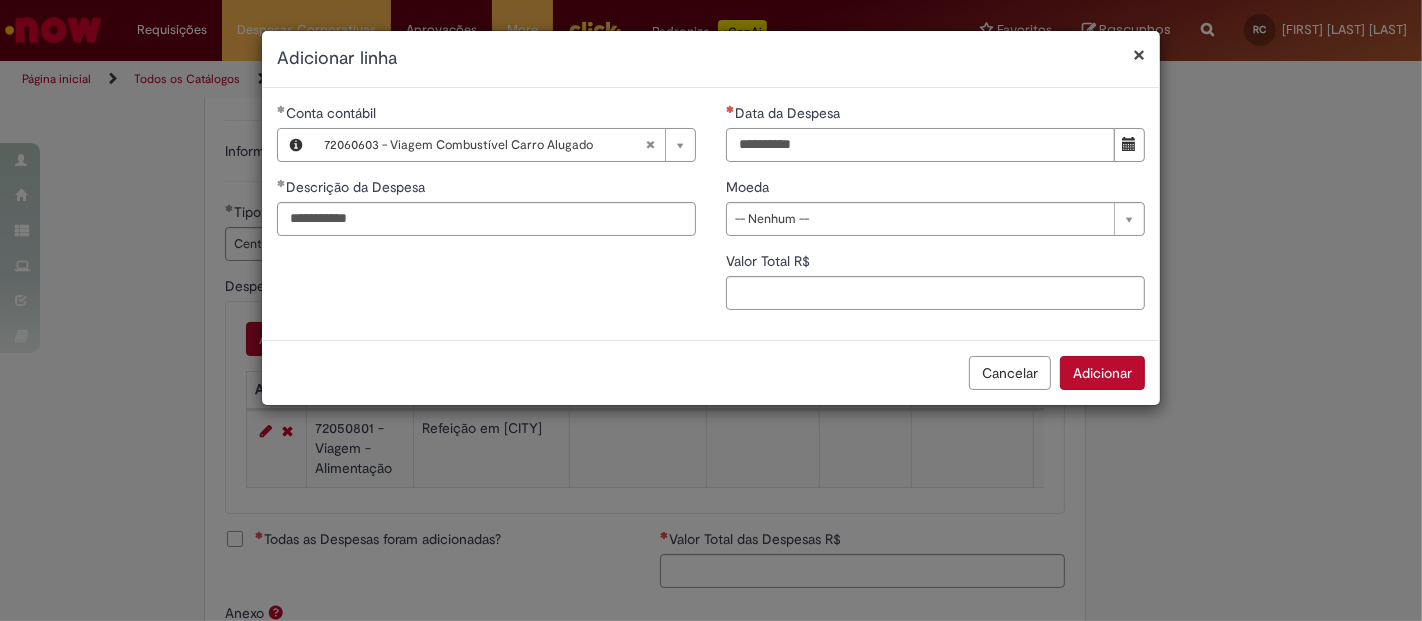 click on "Data da Despesa" at bounding box center (920, 145) 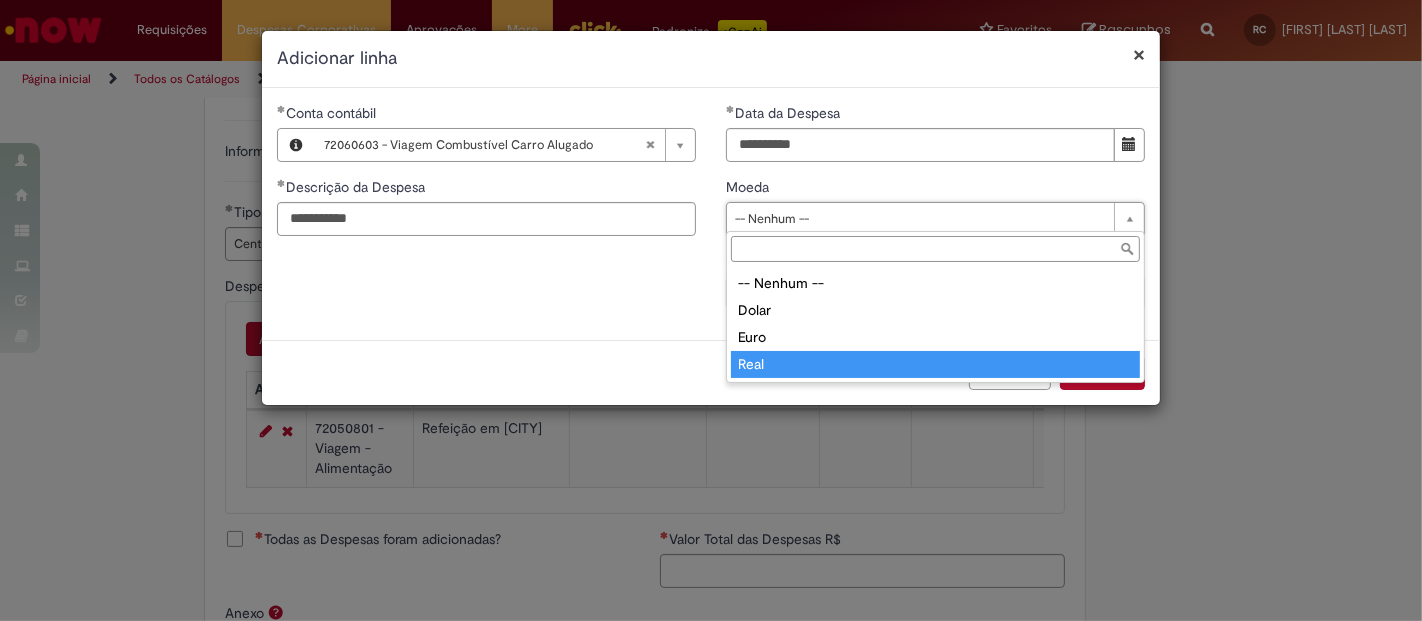 type on "****" 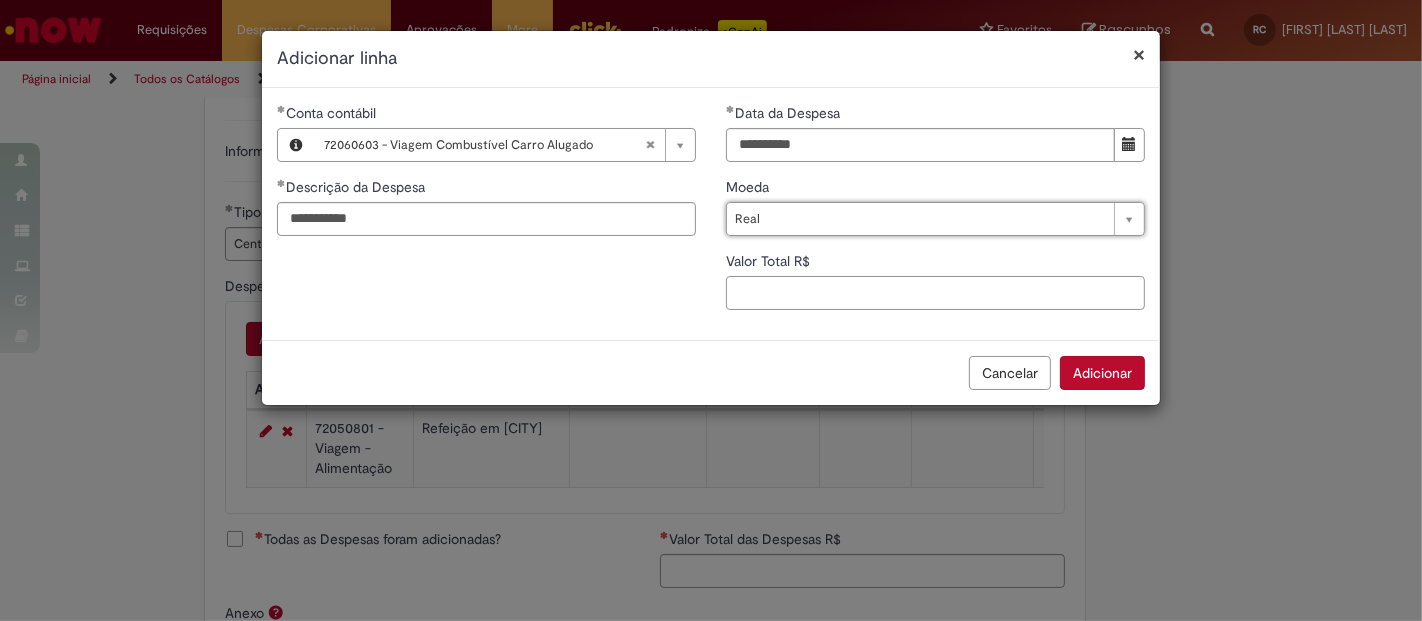 click on "Valor Total R$" at bounding box center (935, 293) 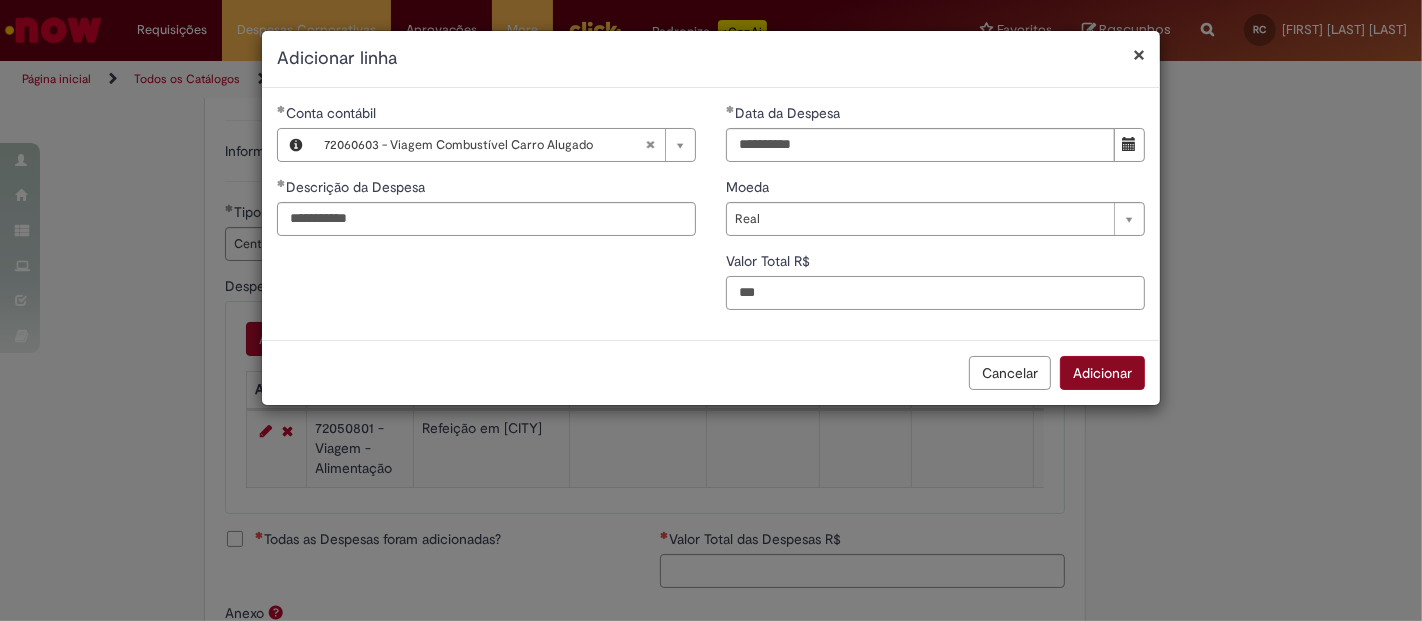 type on "***" 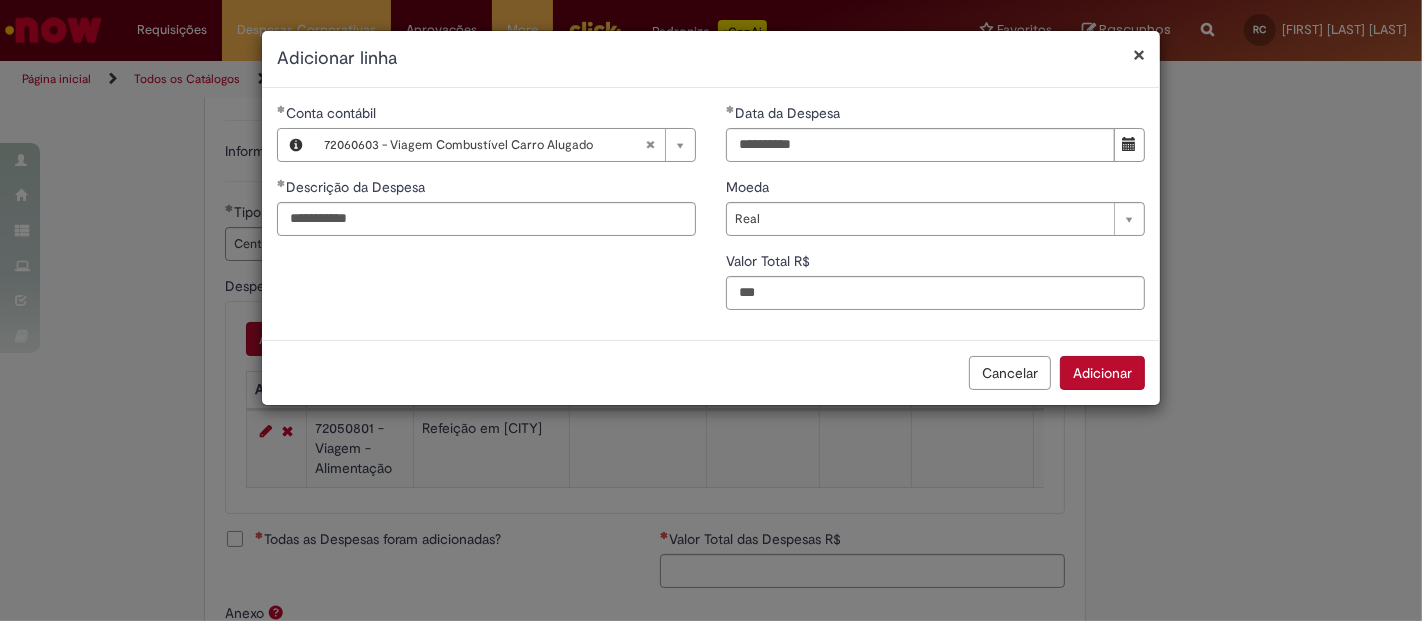 click on "Adicionar" at bounding box center [1102, 373] 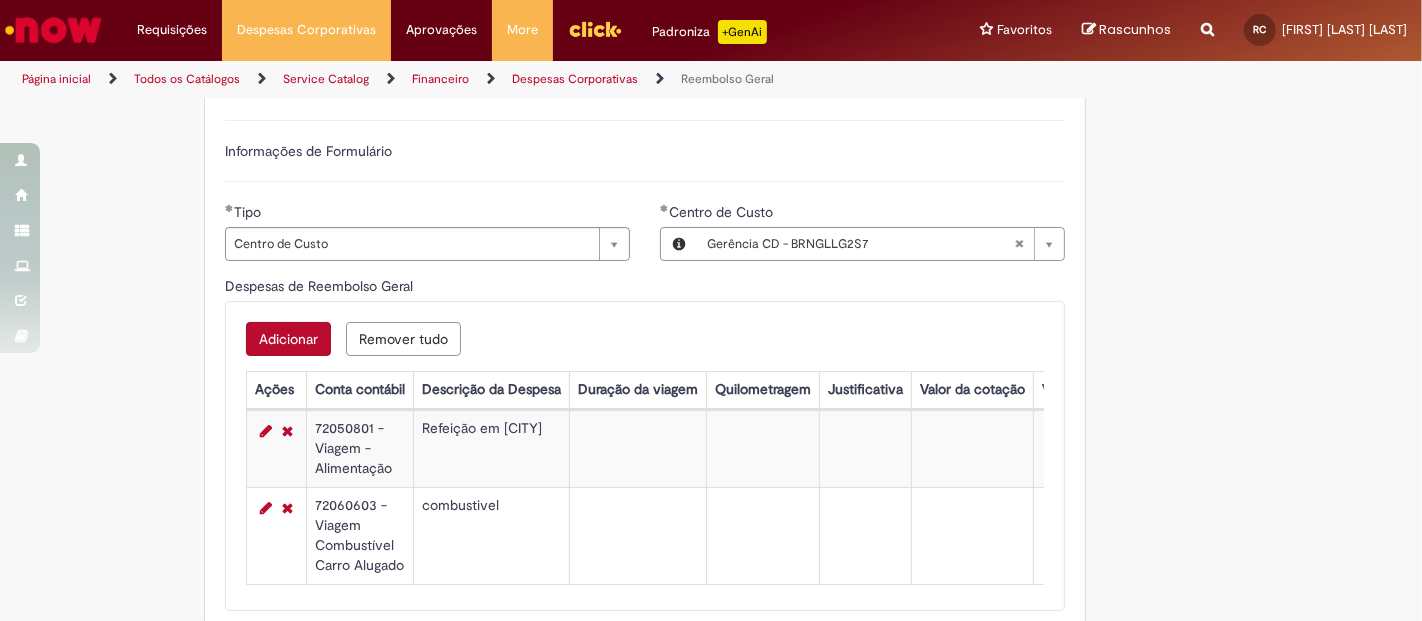 click on "Adicionar" at bounding box center (288, 339) 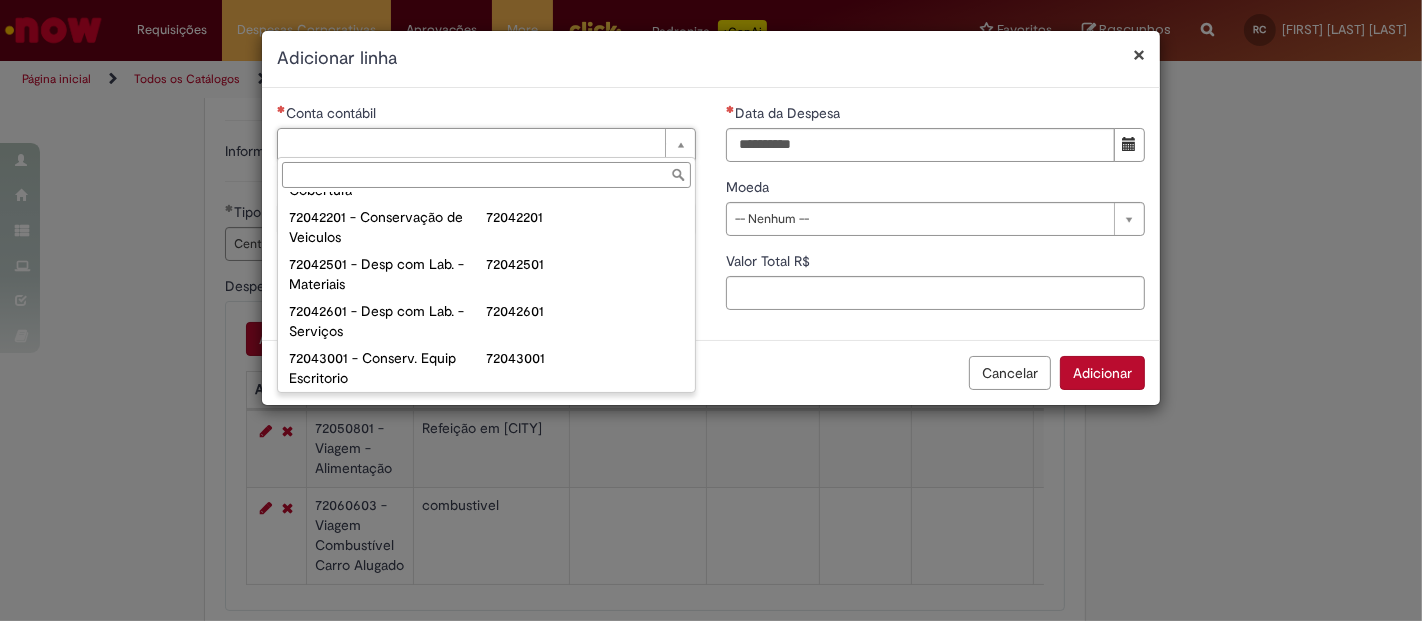 click on "**********" at bounding box center (711, 310) 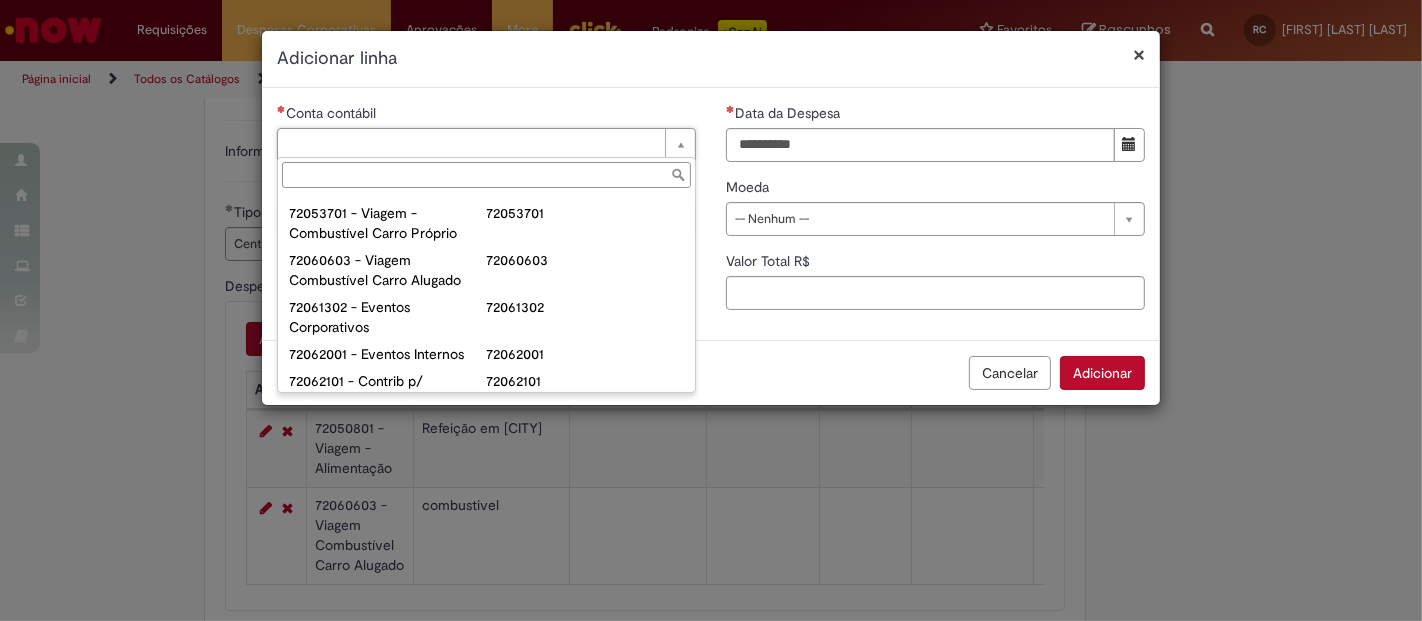 scroll, scrollTop: 1377, scrollLeft: 0, axis: vertical 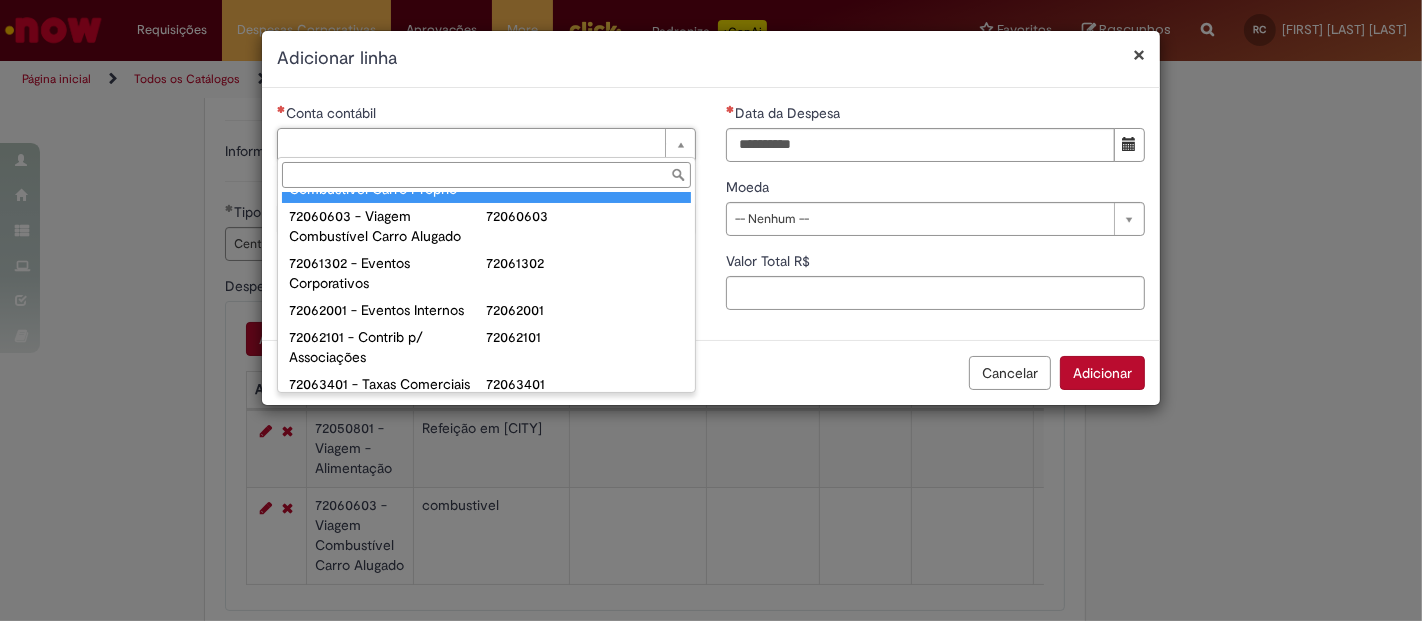 type on "**********" 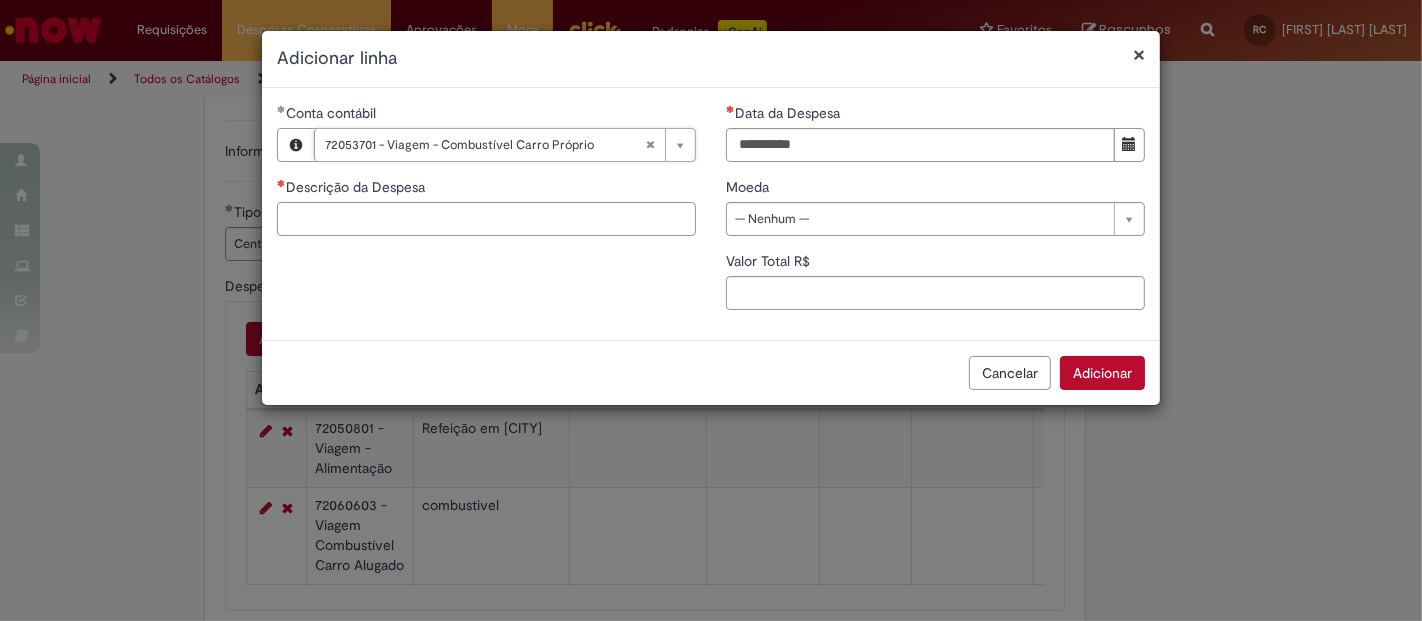 click on "Descrição da Despesa" at bounding box center [486, 219] 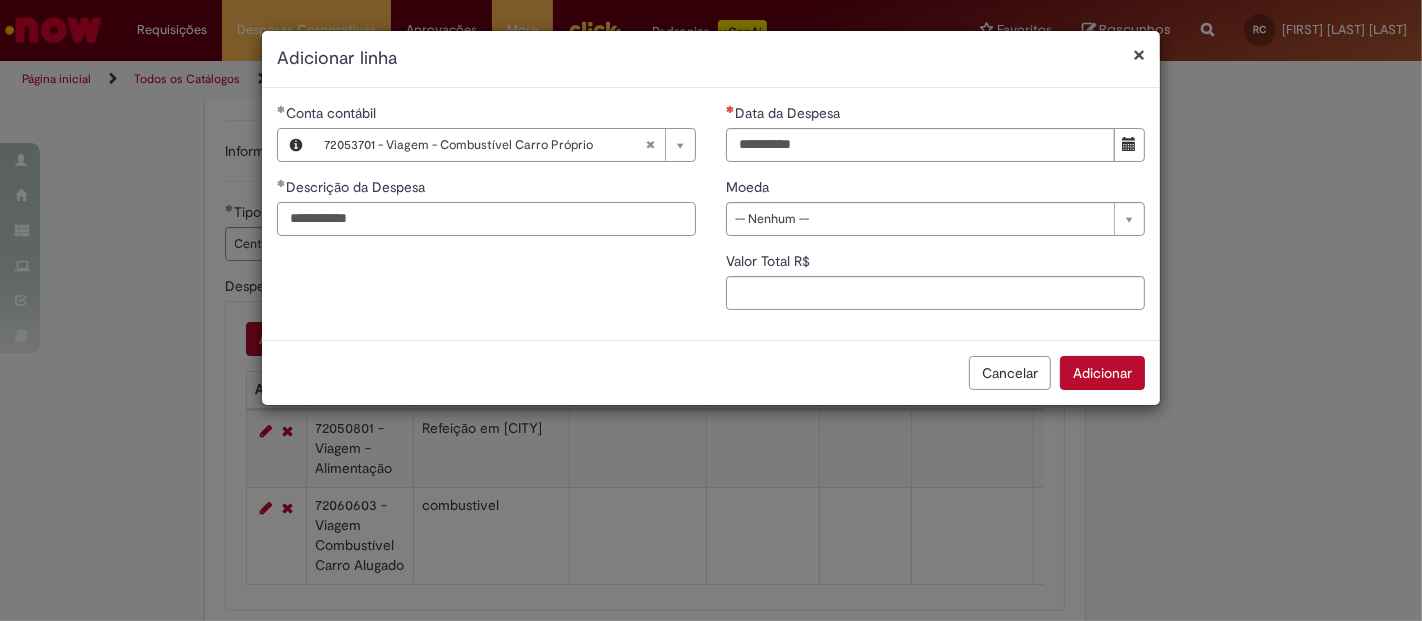 type on "**********" 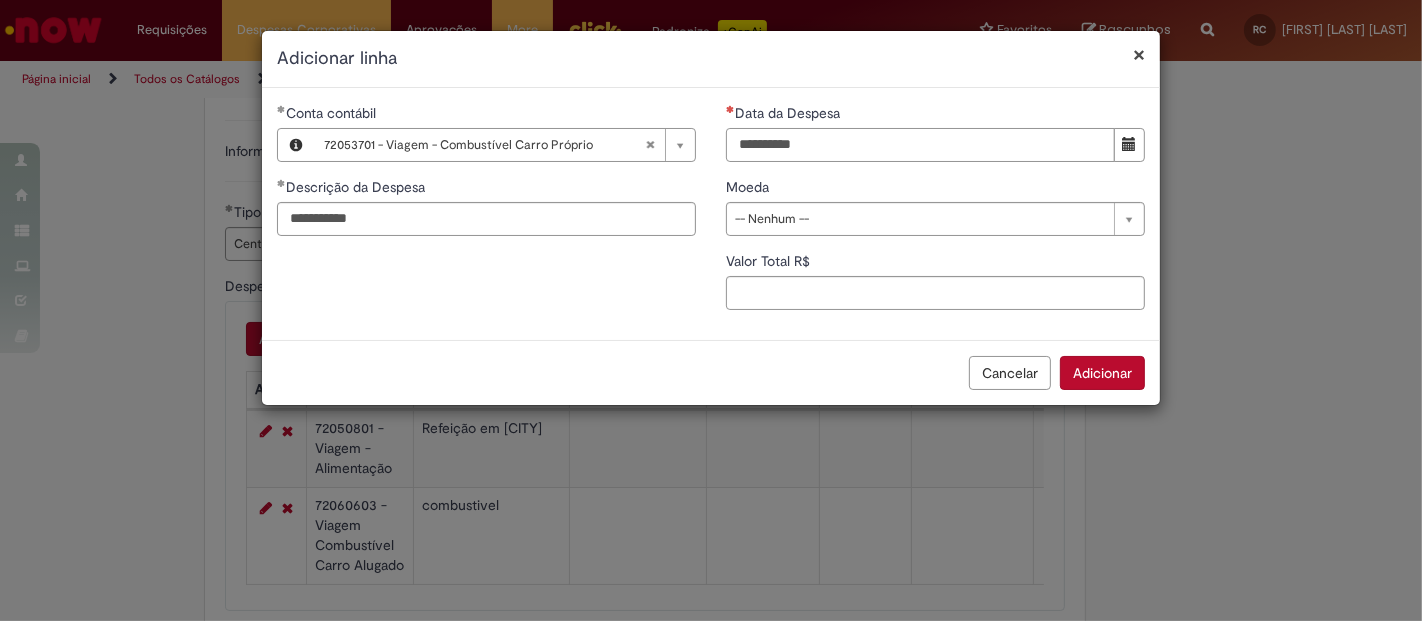 click on "Data da Despesa" at bounding box center (920, 145) 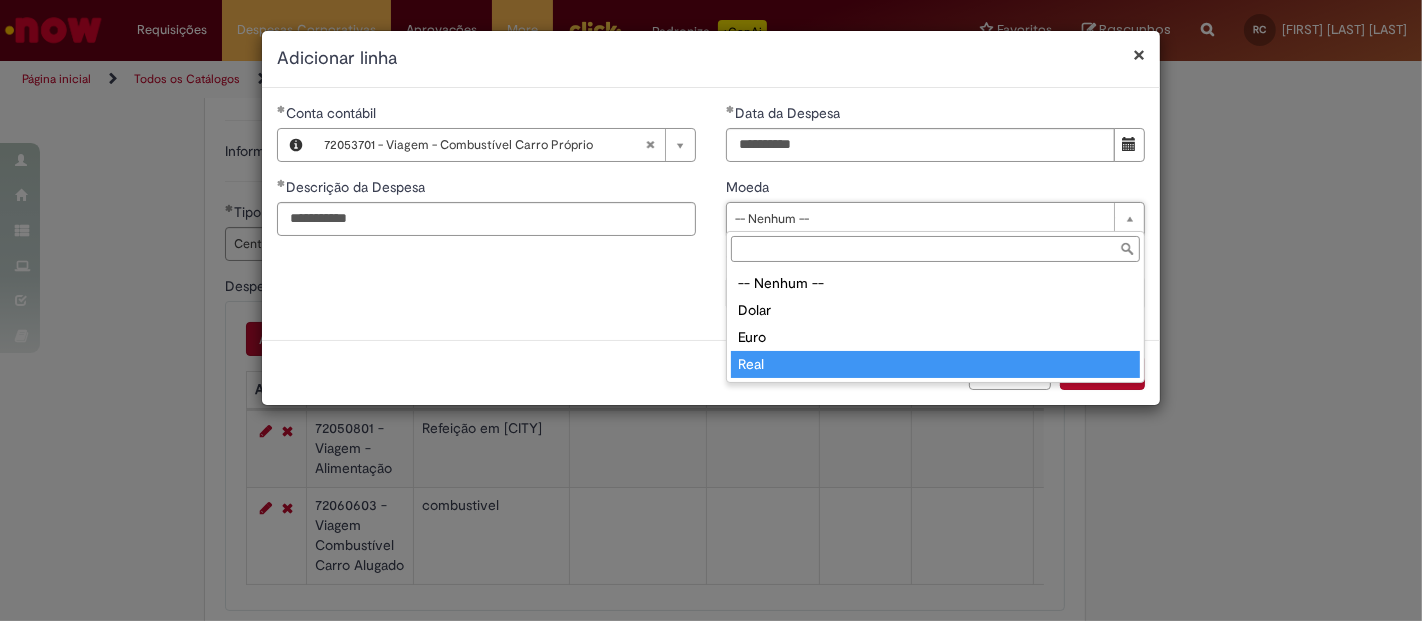 type on "****" 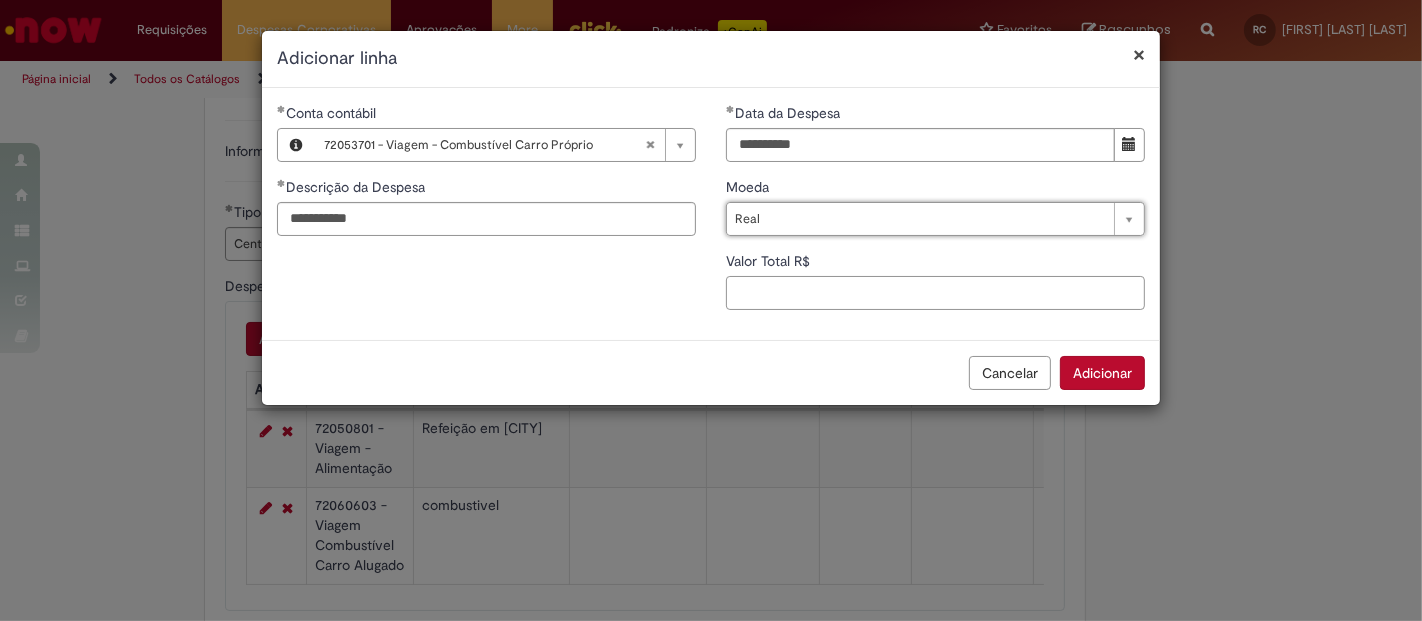 click on "Valor Total R$" at bounding box center (935, 293) 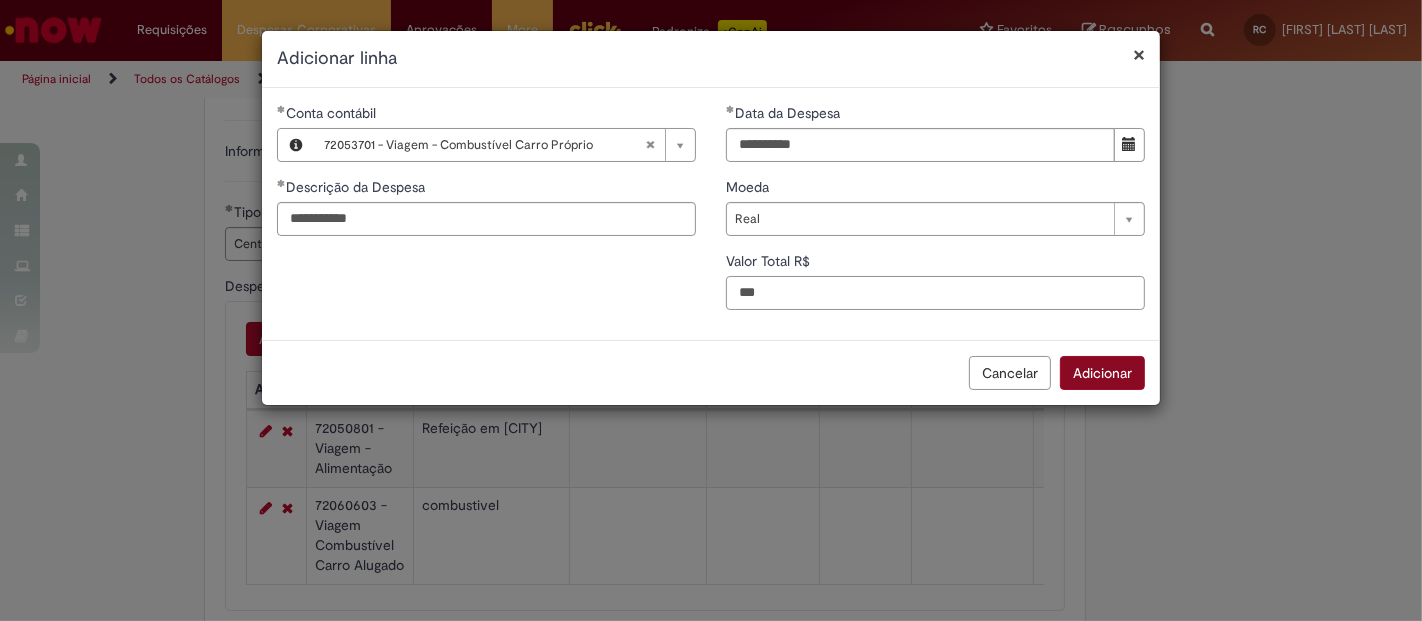 type on "***" 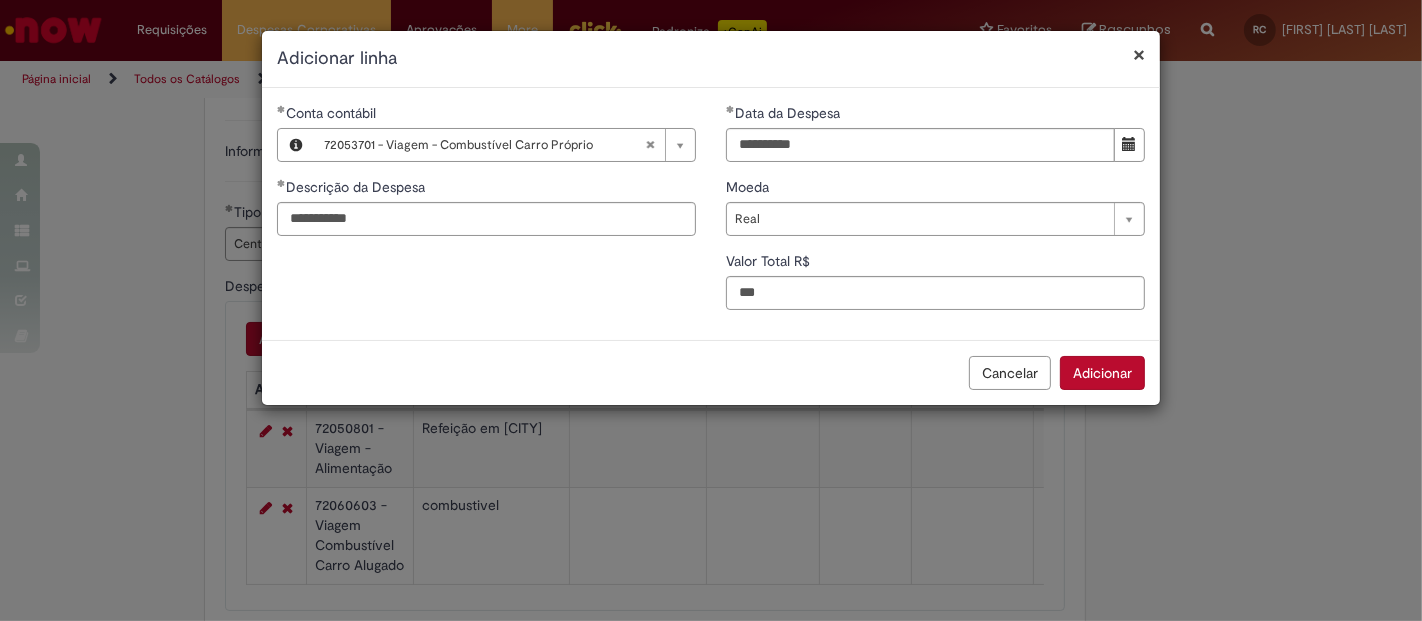 click on "Adicionar" at bounding box center [1102, 373] 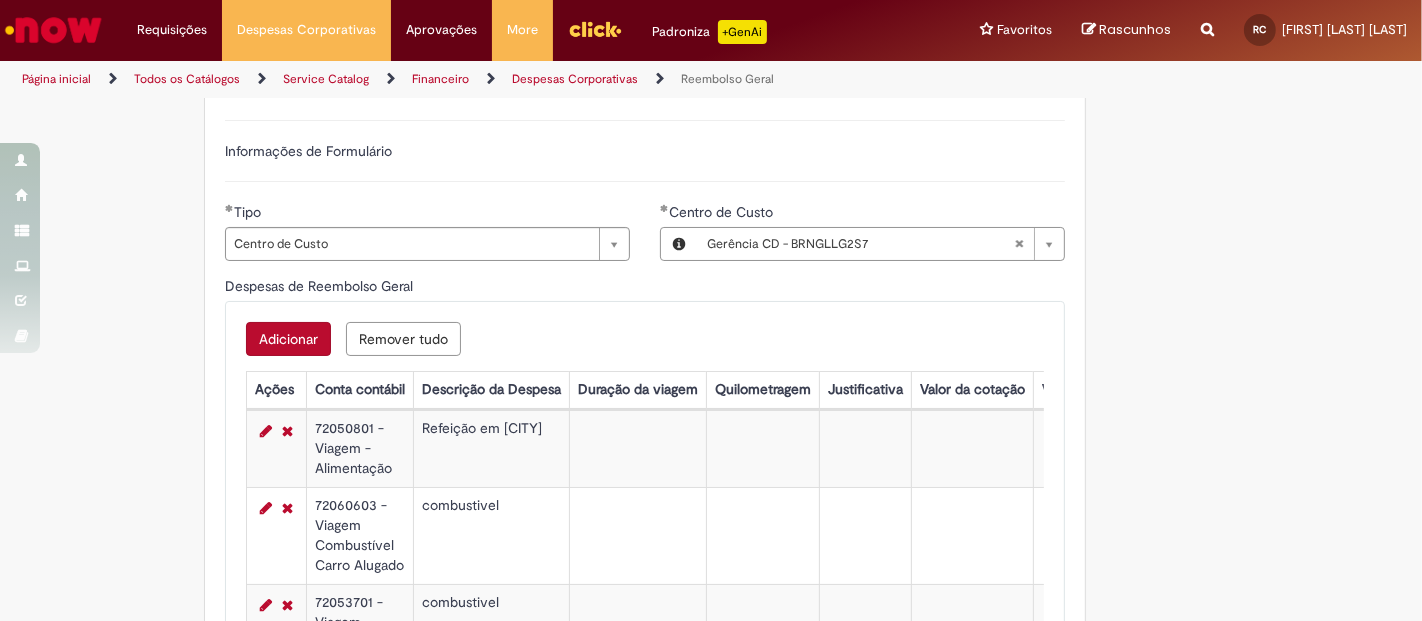 type 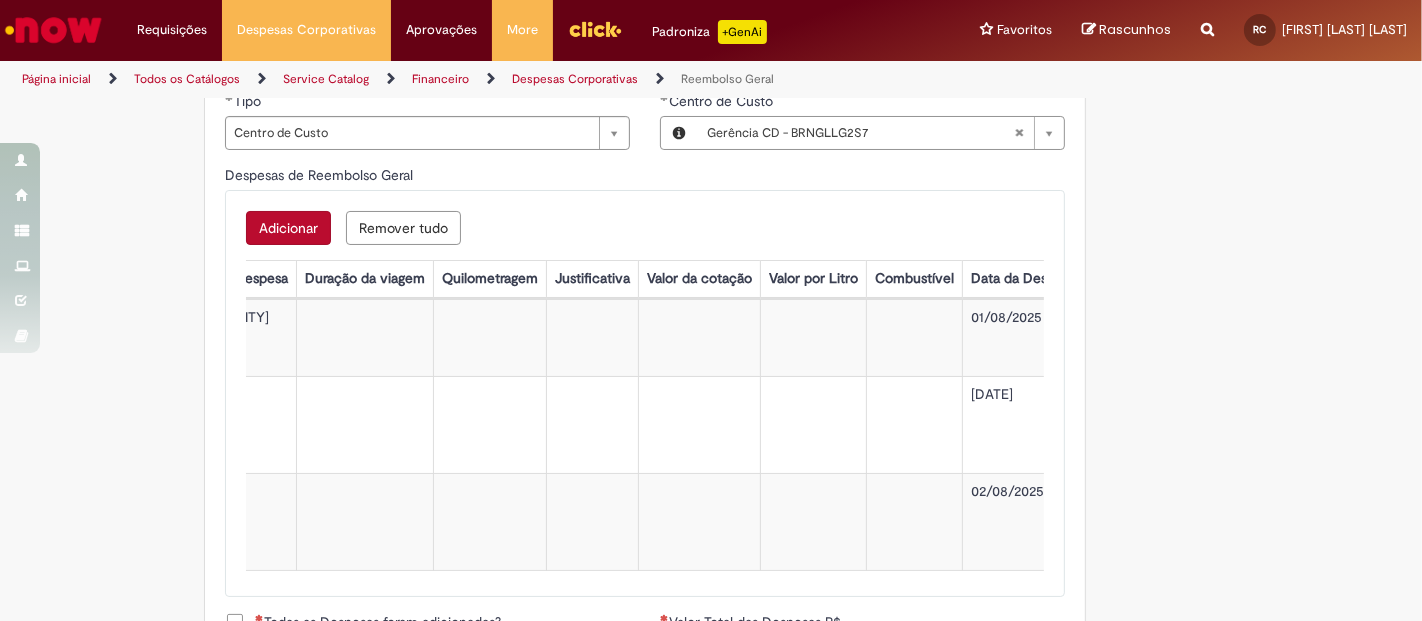scroll, scrollTop: 0, scrollLeft: 245, axis: horizontal 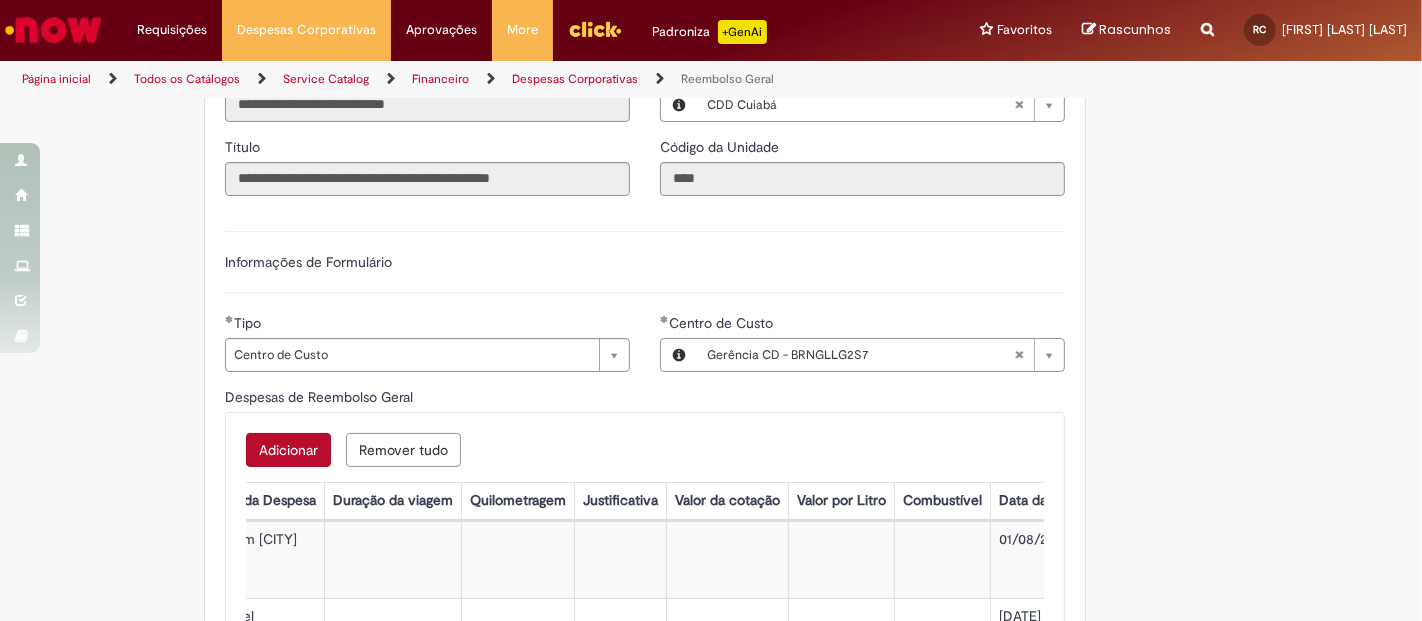click on "Adicionar" at bounding box center [288, 450] 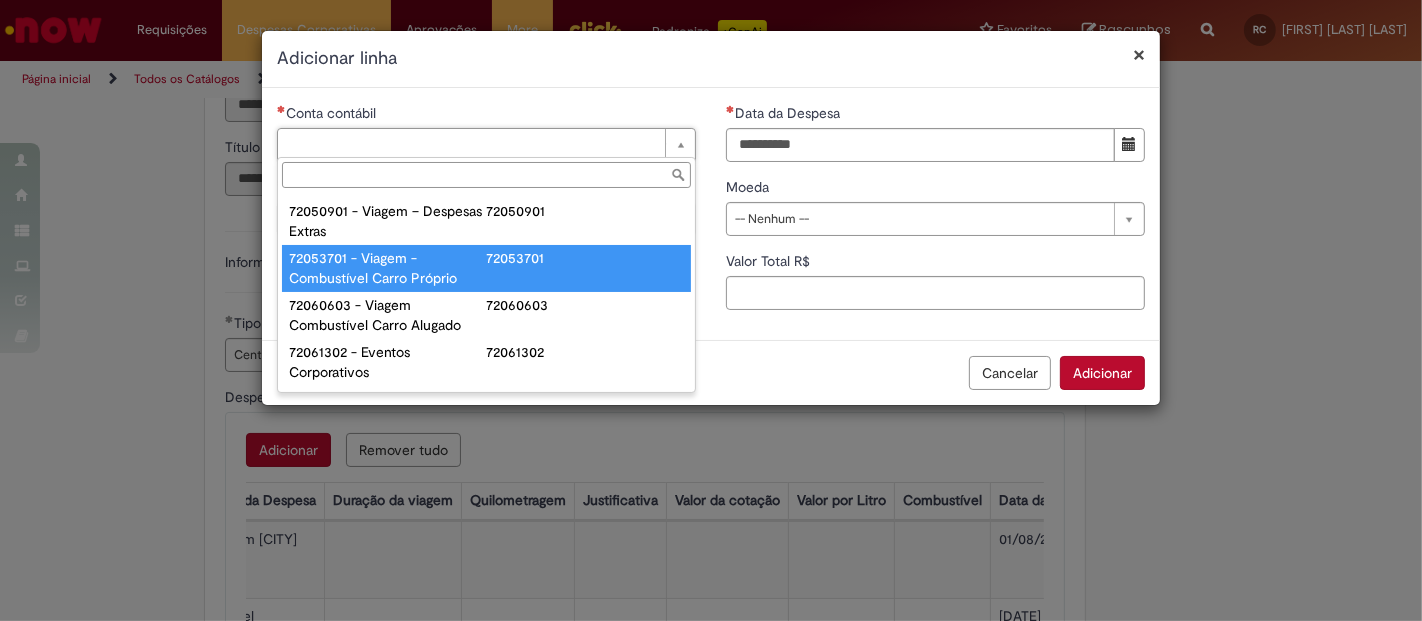 scroll, scrollTop: 1290, scrollLeft: 0, axis: vertical 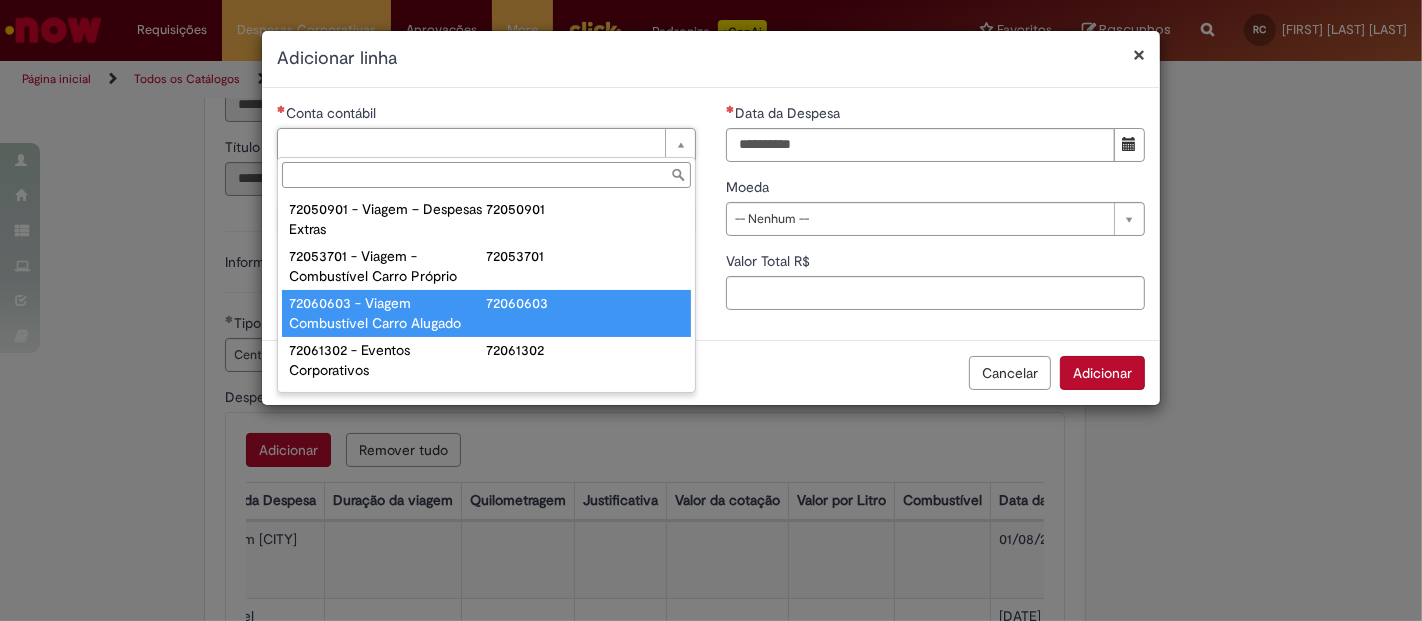 type on "**********" 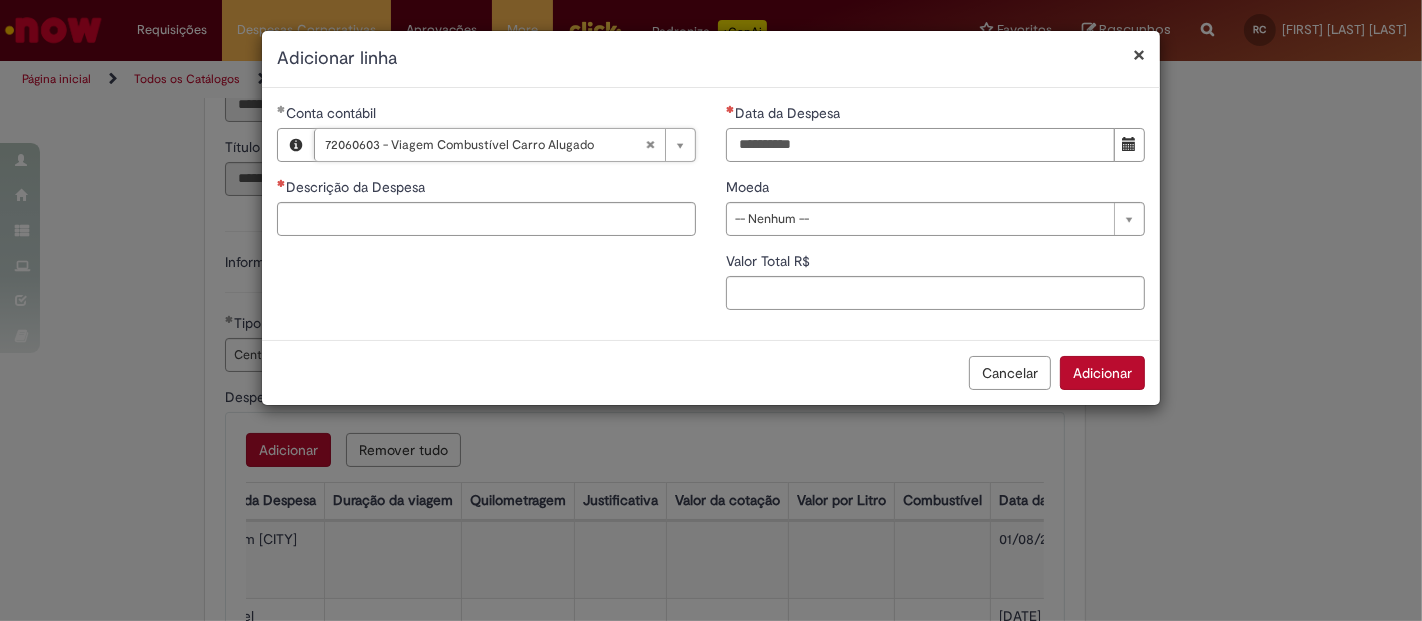 click on "Data da Despesa" at bounding box center (920, 145) 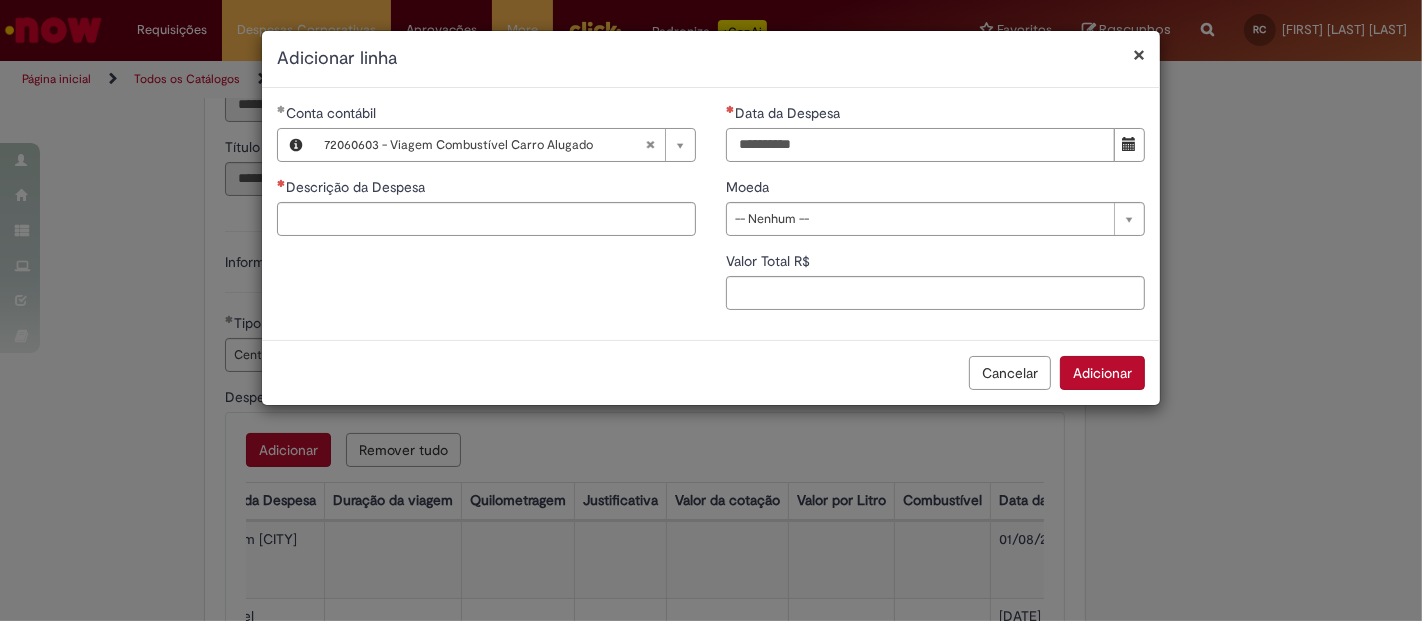 type on "**********" 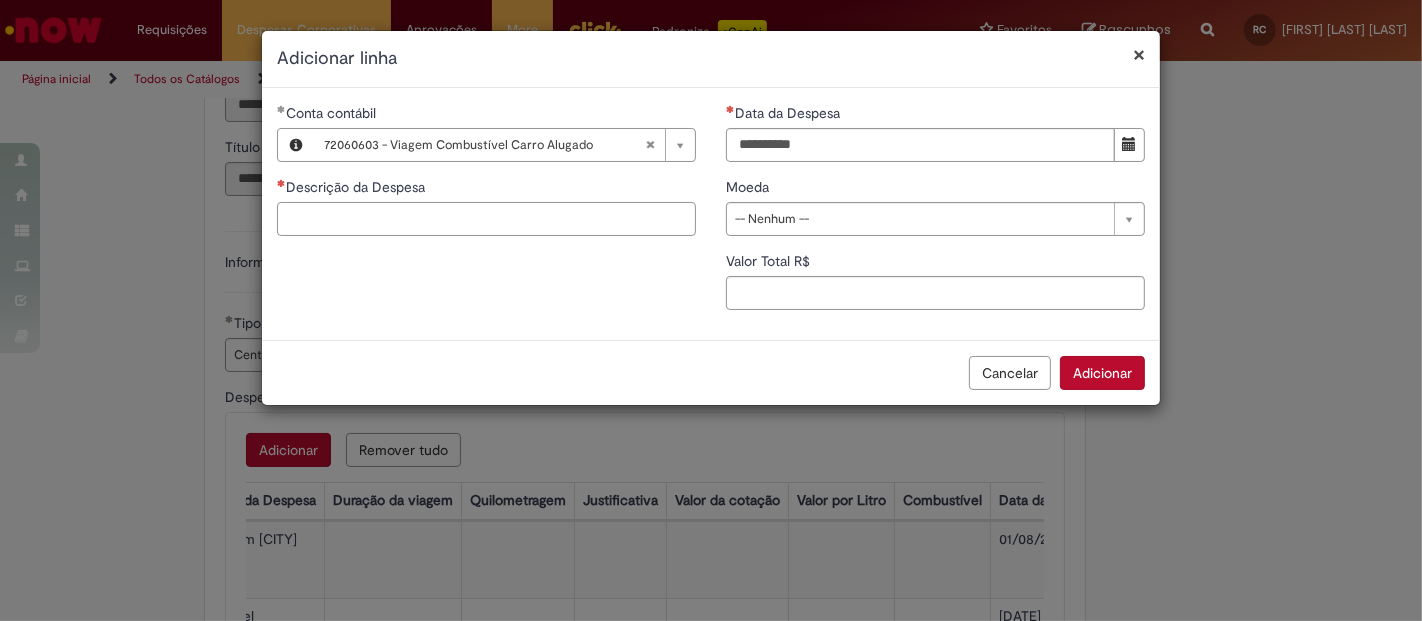 click on "Descrição da Despesa" at bounding box center (486, 219) 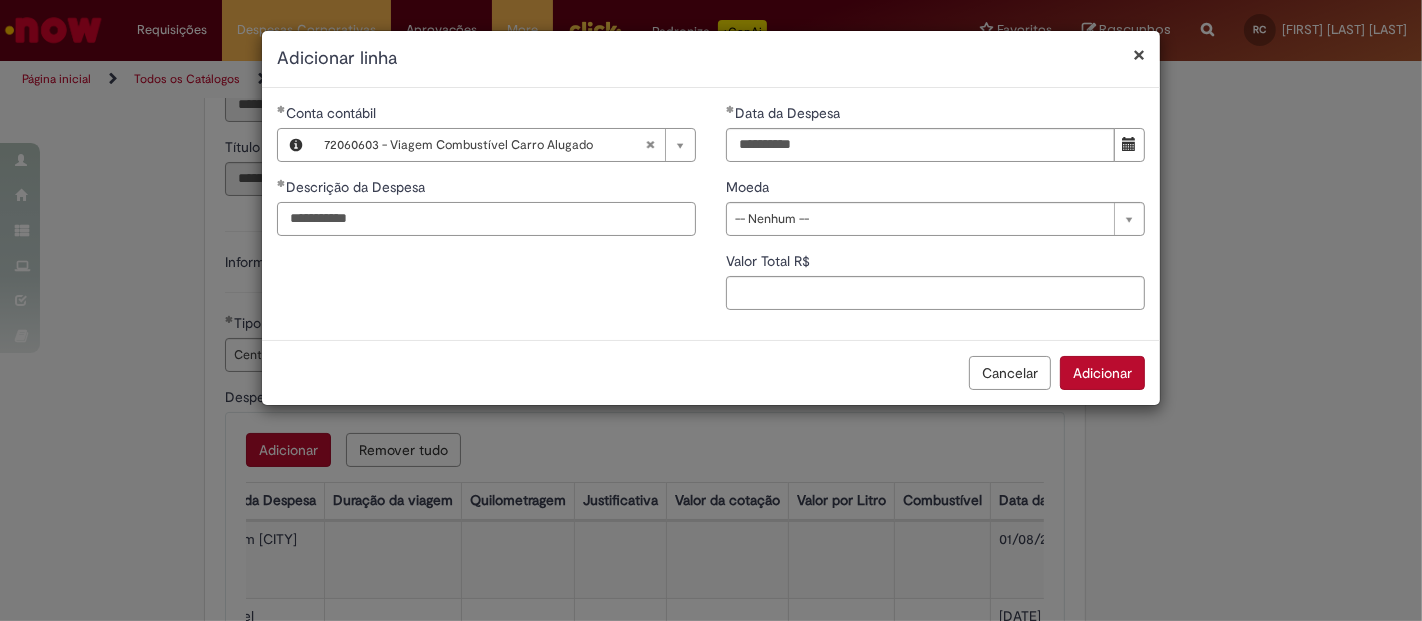 type on "**********" 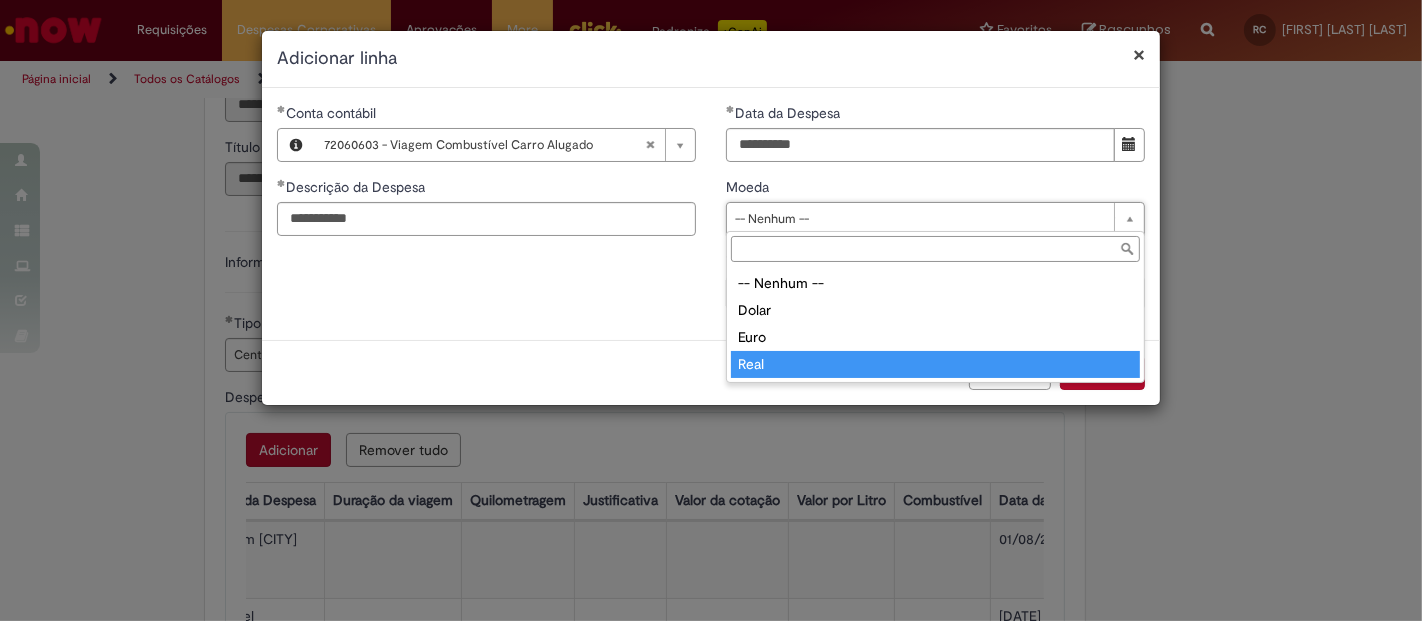 type on "****" 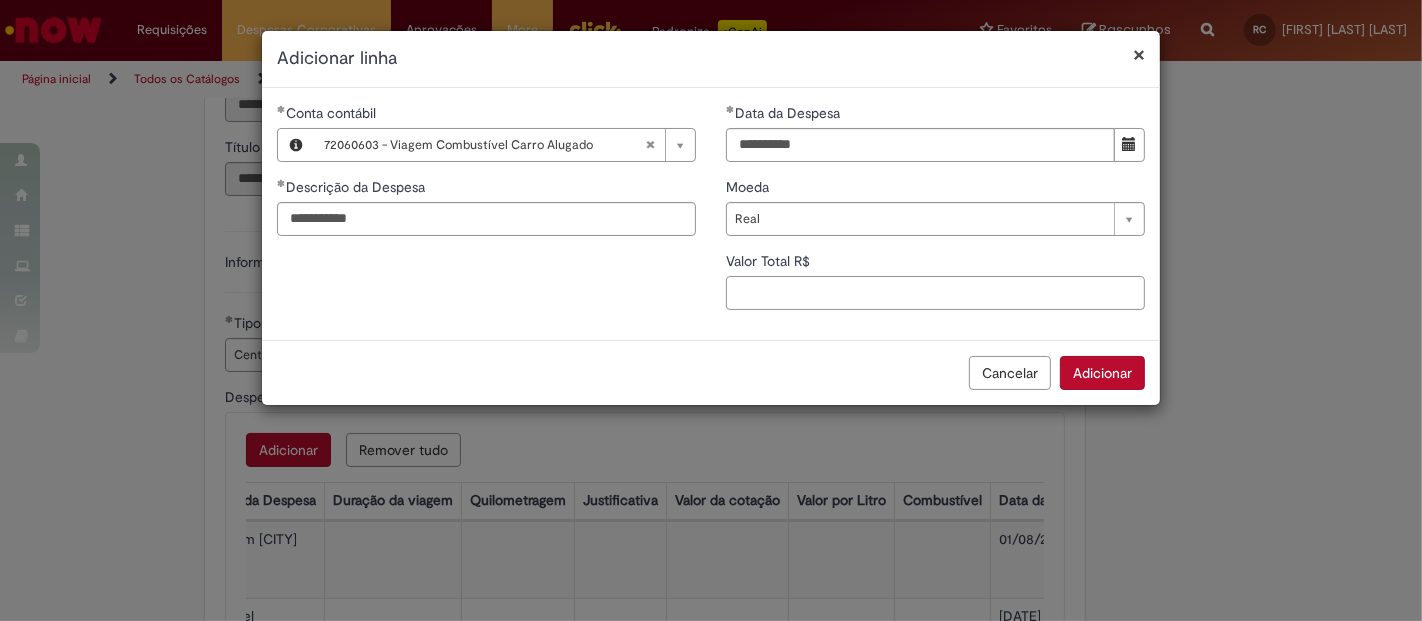 click on "Valor Total R$" at bounding box center [935, 293] 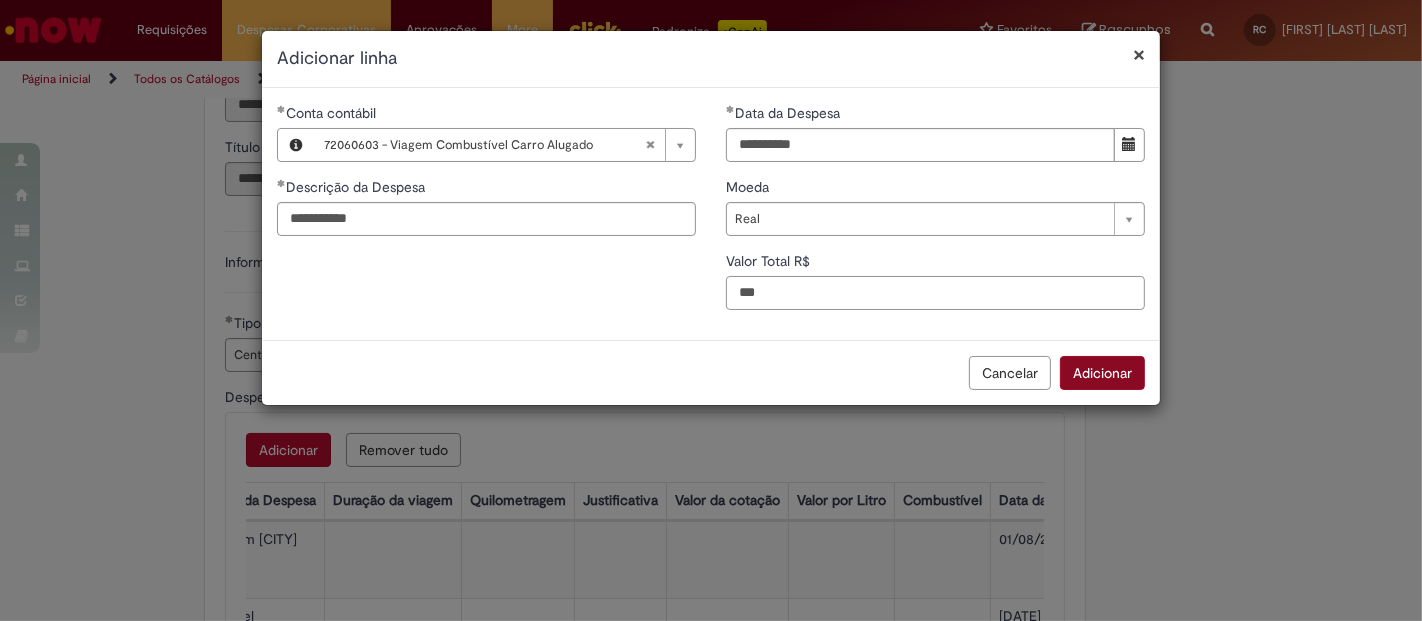 type on "***" 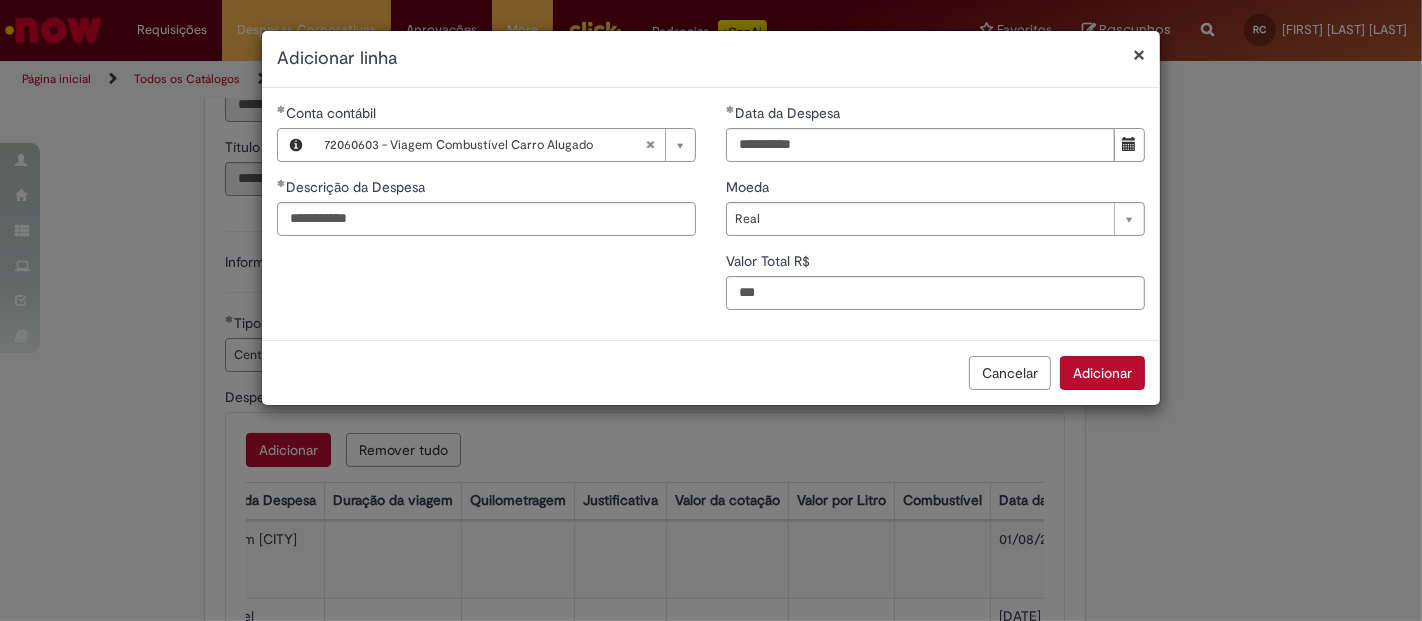 click on "Adicionar" at bounding box center (1102, 373) 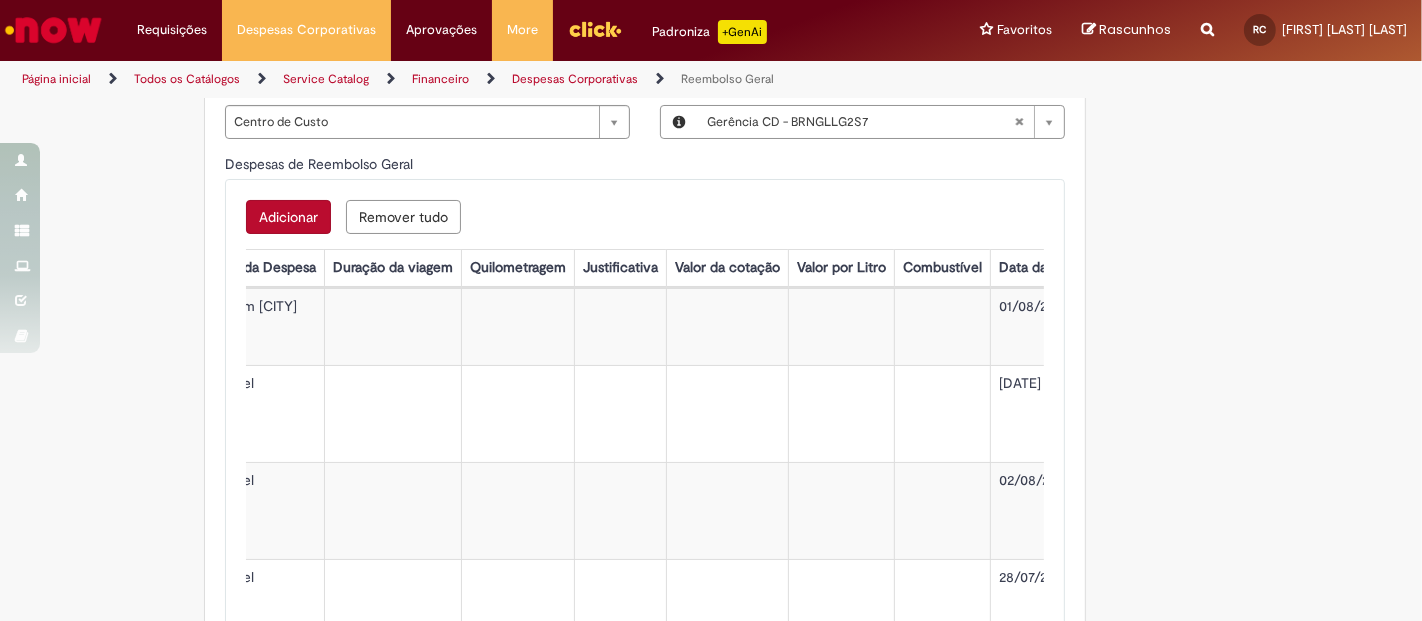 scroll, scrollTop: 888, scrollLeft: 0, axis: vertical 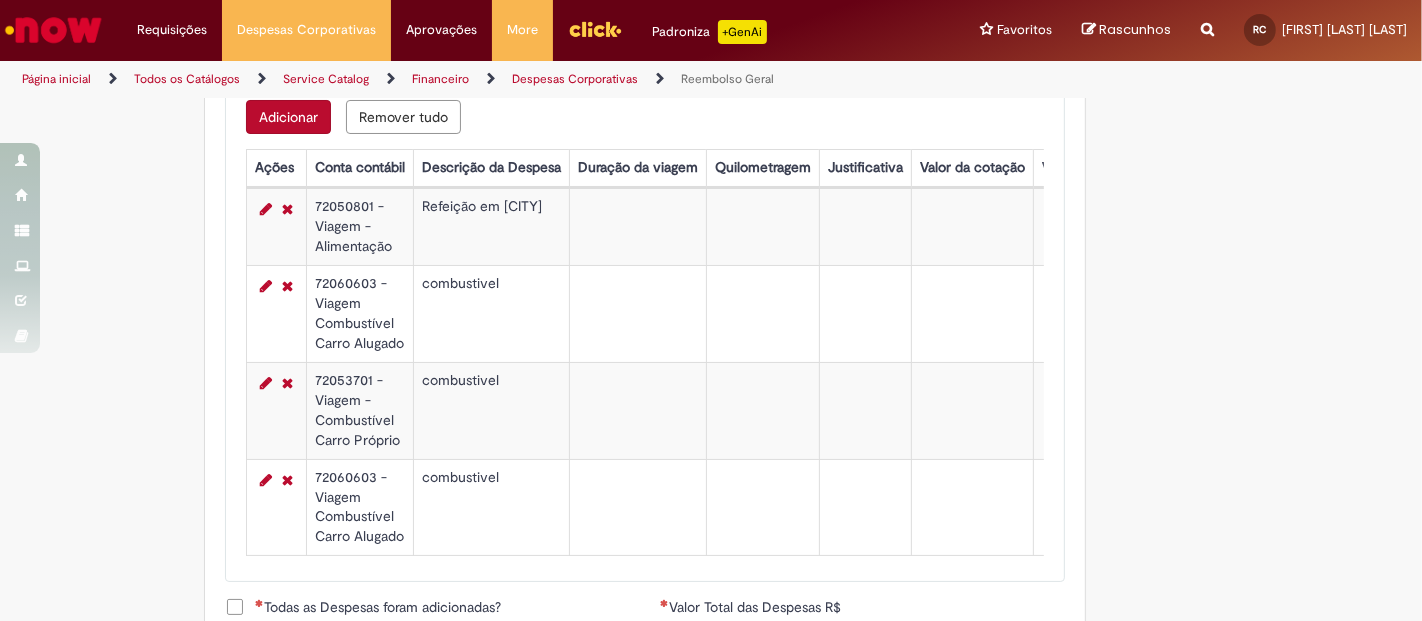 click on "Adicionar Remover tudo" at bounding box center [645, 117] 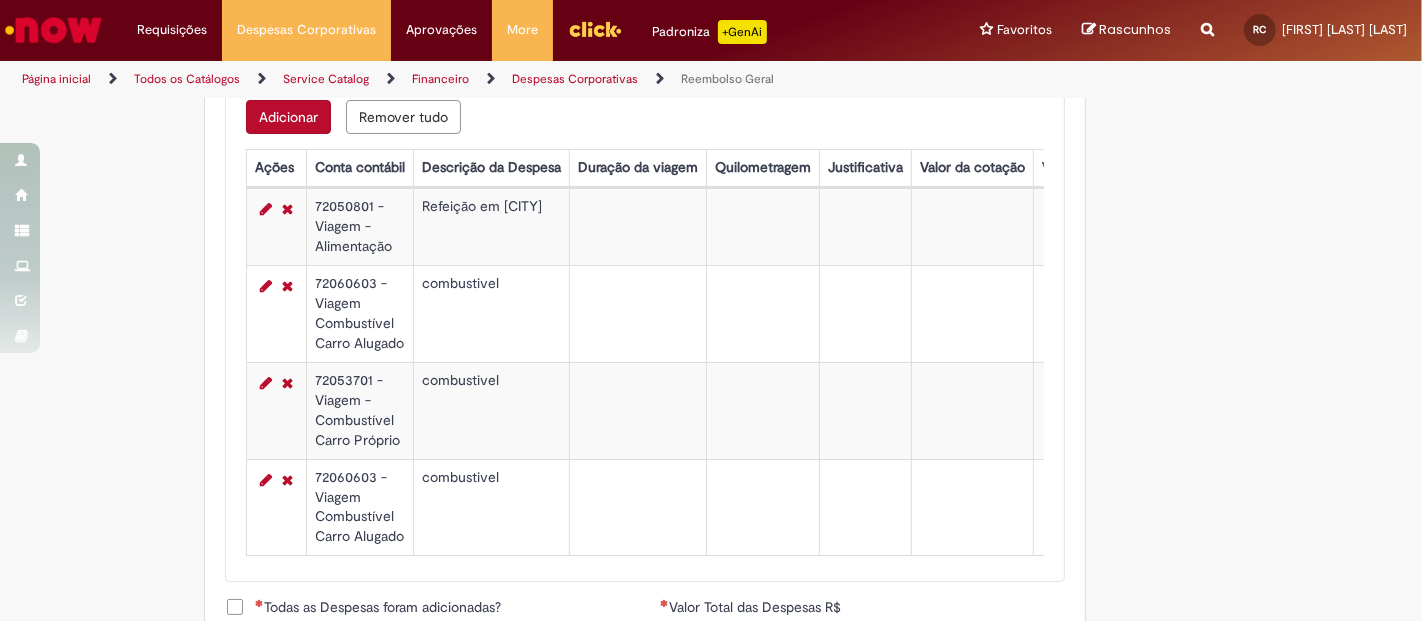 click on "Adicionar" at bounding box center [288, 117] 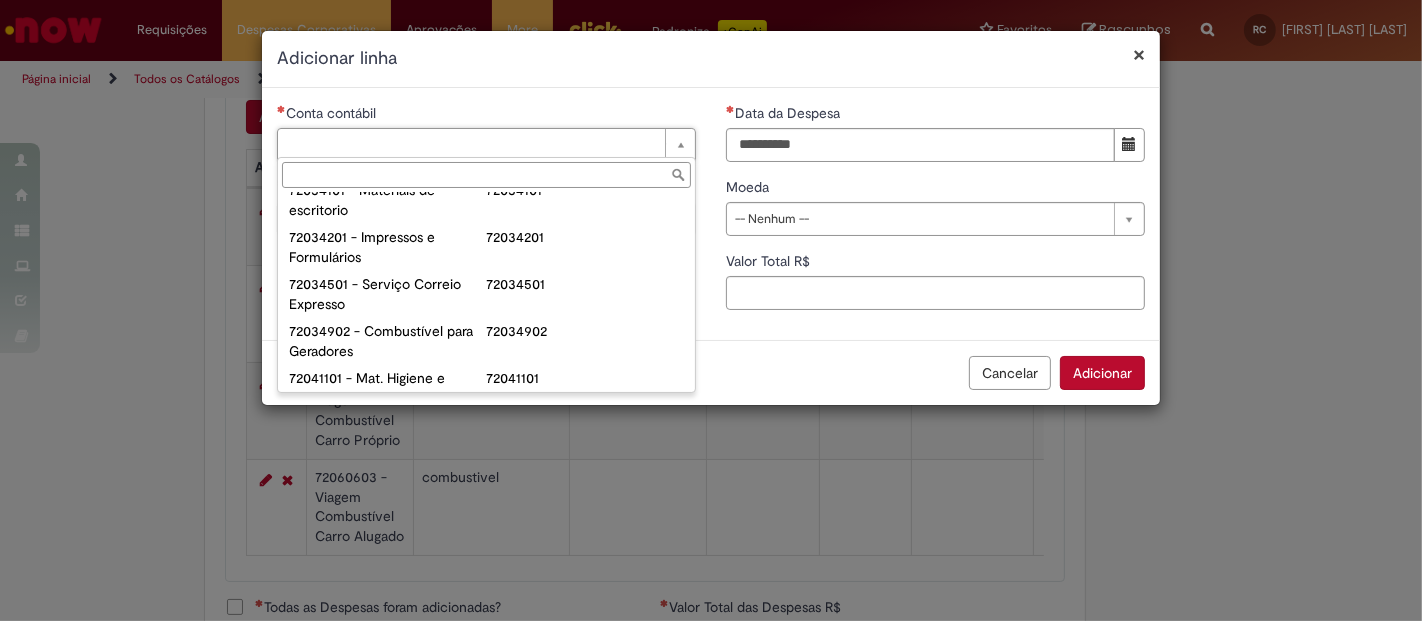 scroll, scrollTop: 320, scrollLeft: 0, axis: vertical 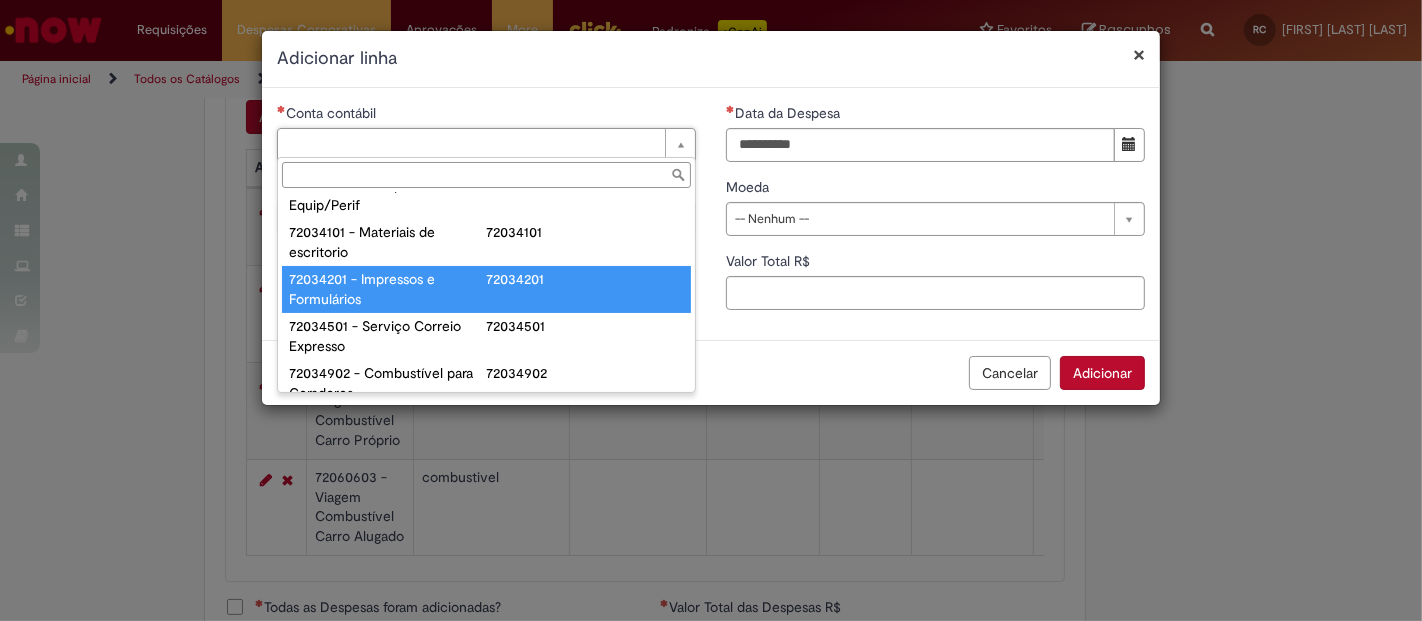 type on "**********" 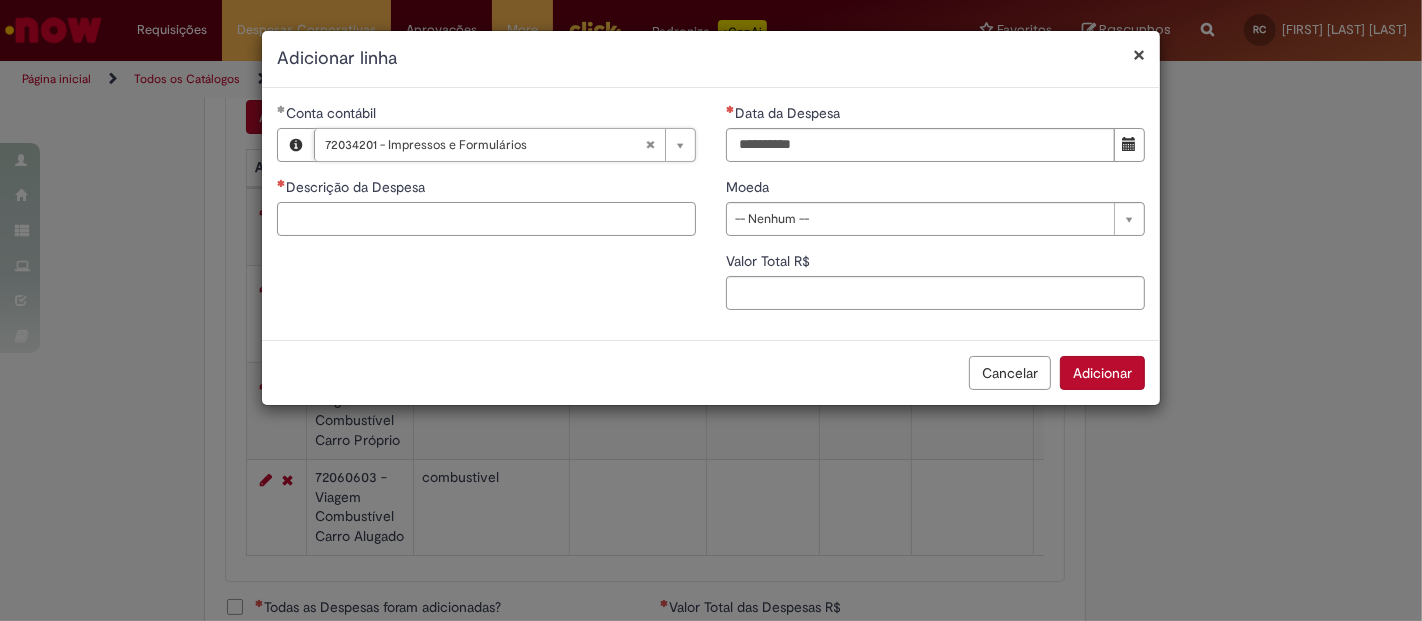 click on "Descrição da Despesa" at bounding box center [486, 219] 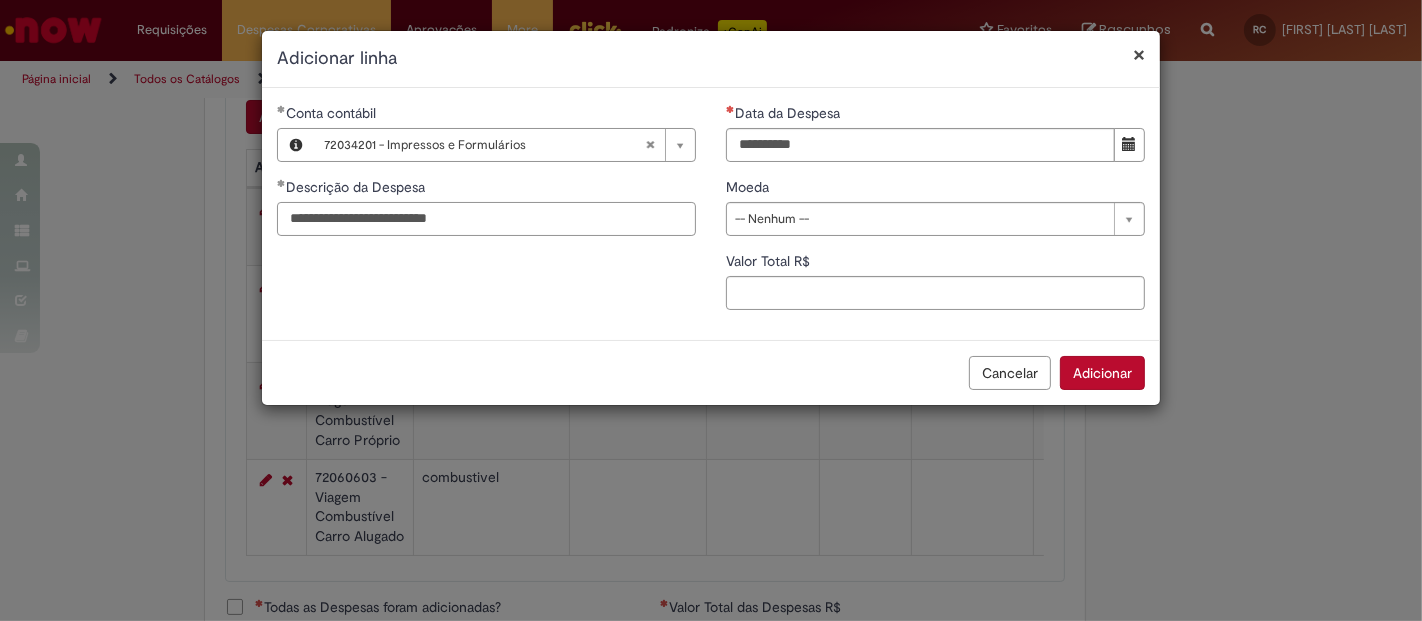 type on "**********" 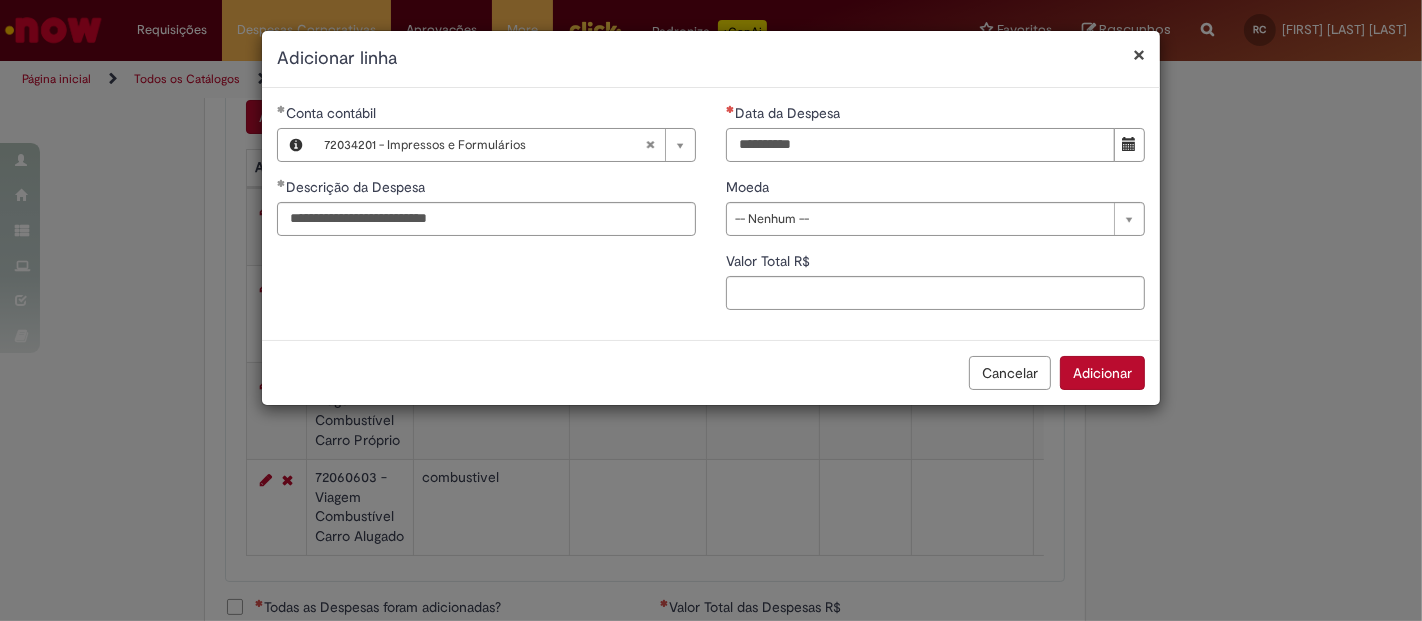 click on "Data da Despesa" at bounding box center [920, 145] 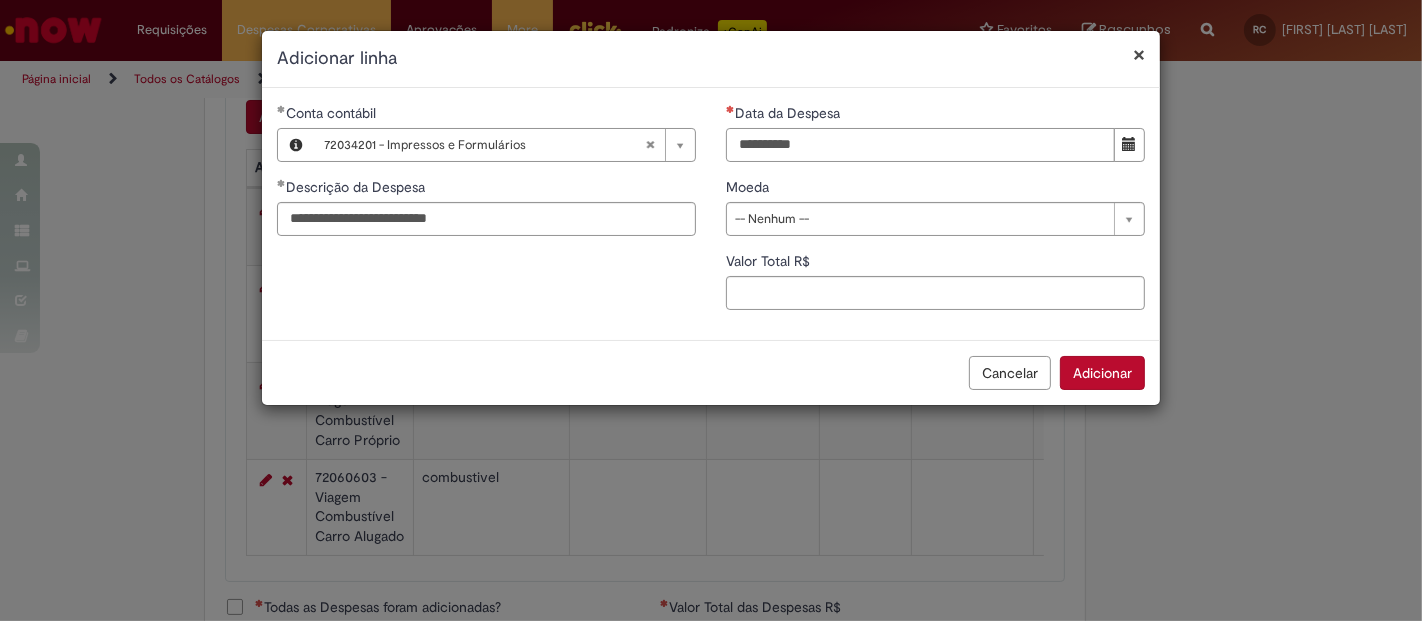 click on "Data da Despesa" at bounding box center (920, 145) 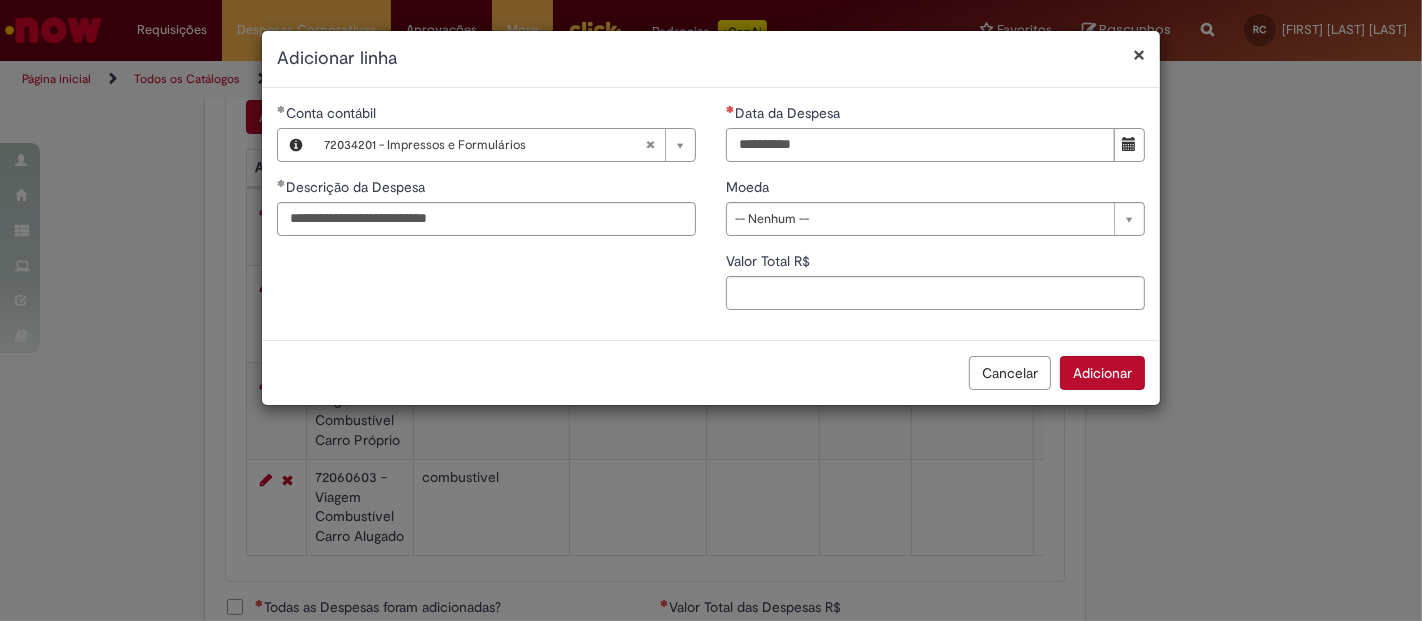type on "**********" 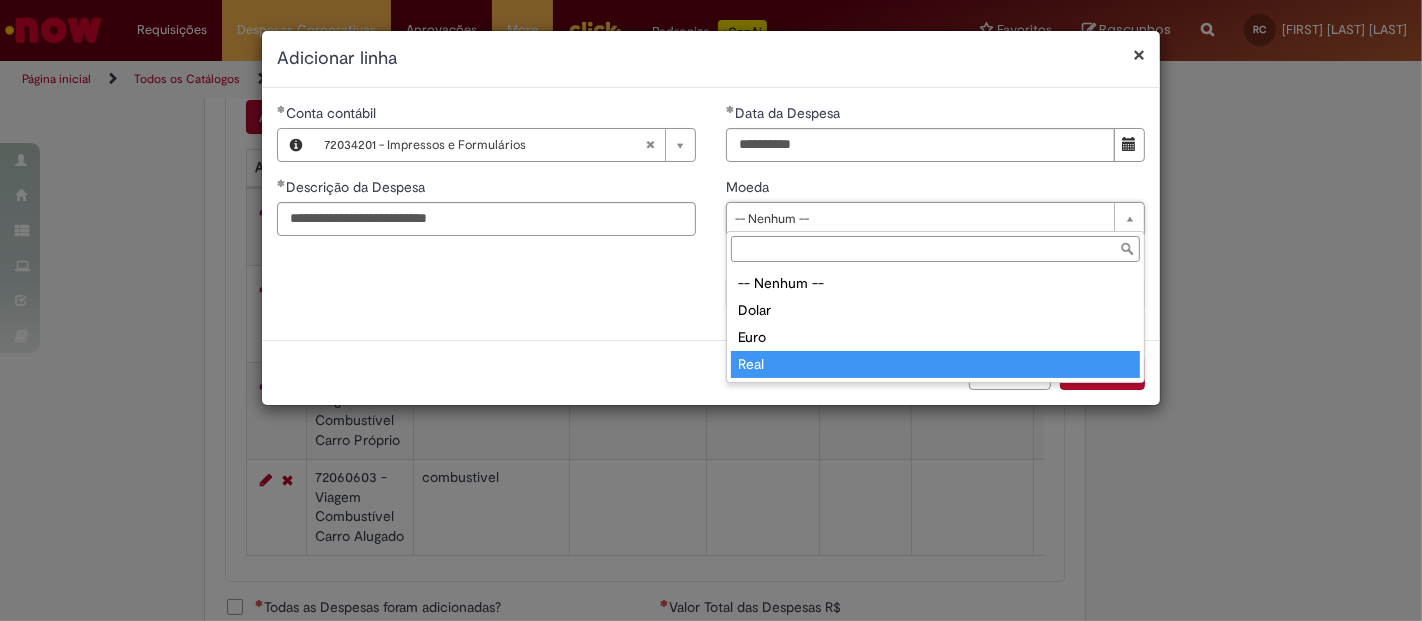 type on "****" 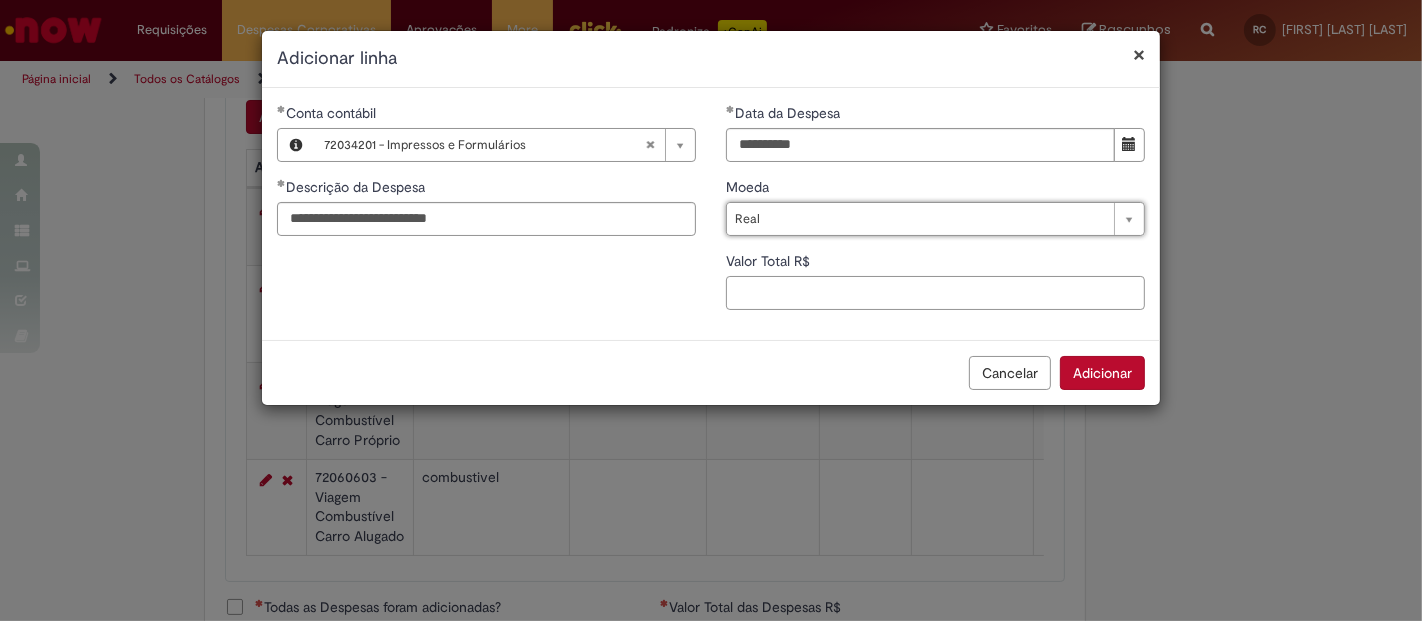 click on "Valor Total R$" at bounding box center (935, 293) 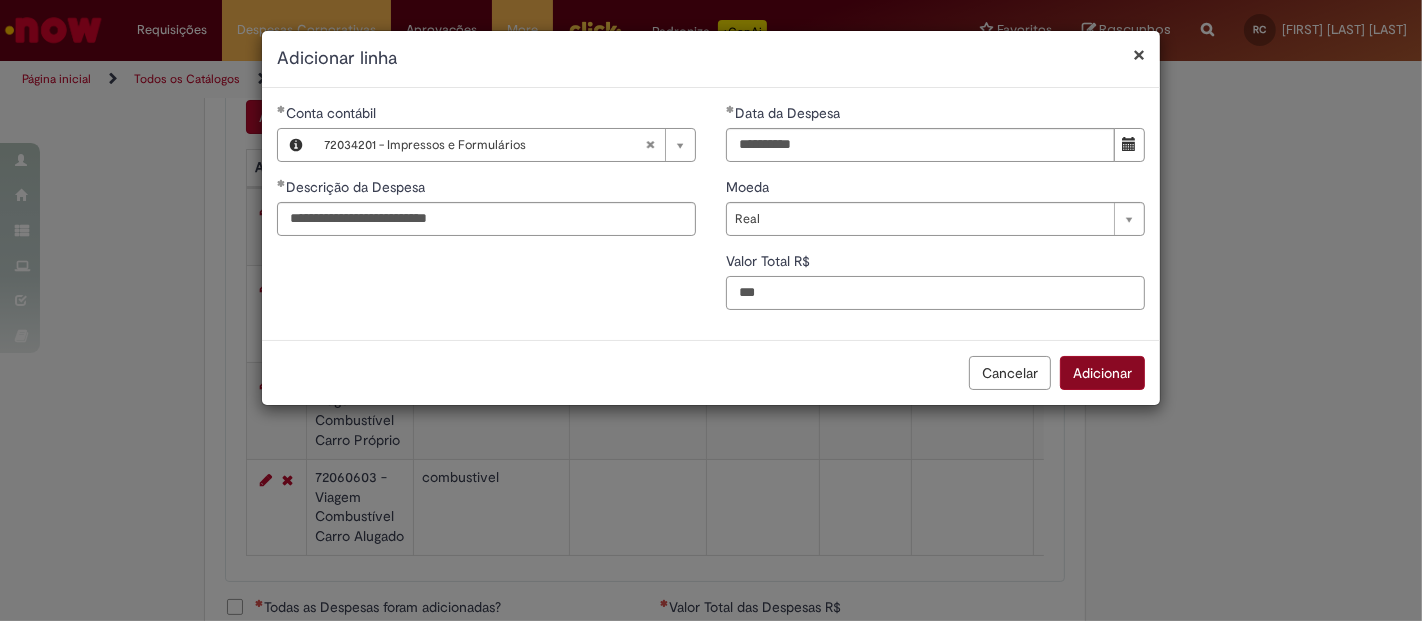 type on "***" 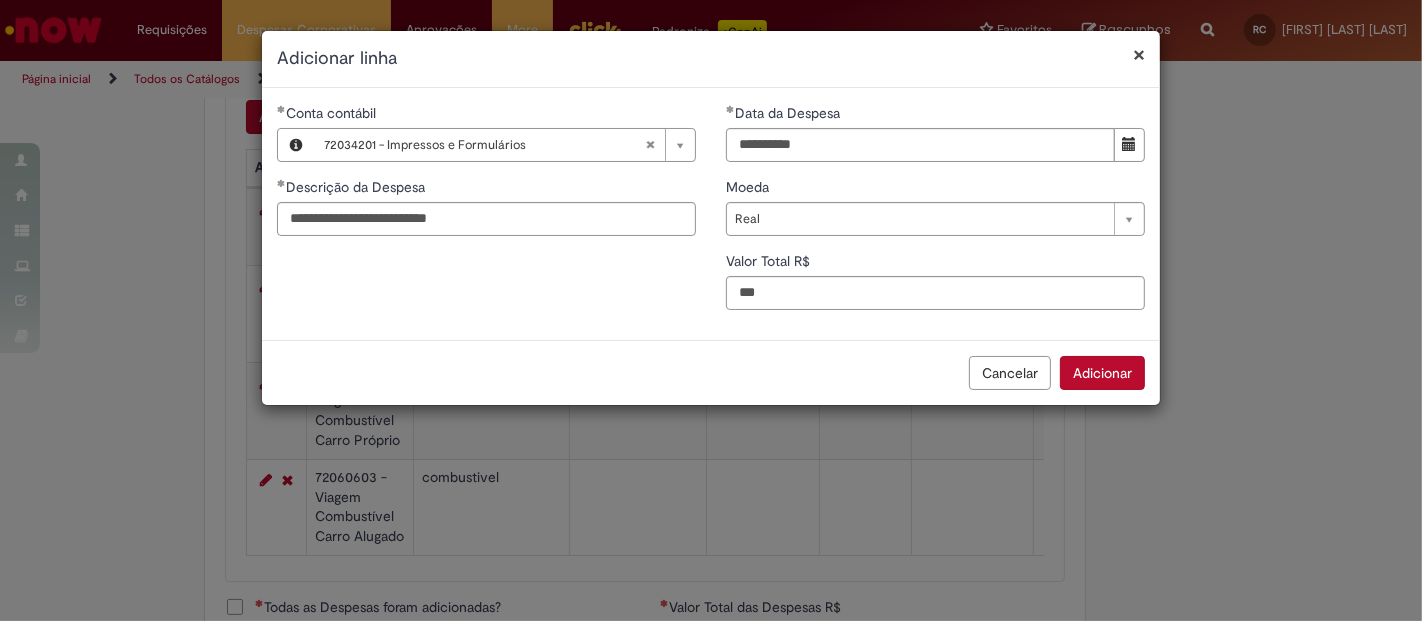 click on "Adicionar" at bounding box center (1102, 373) 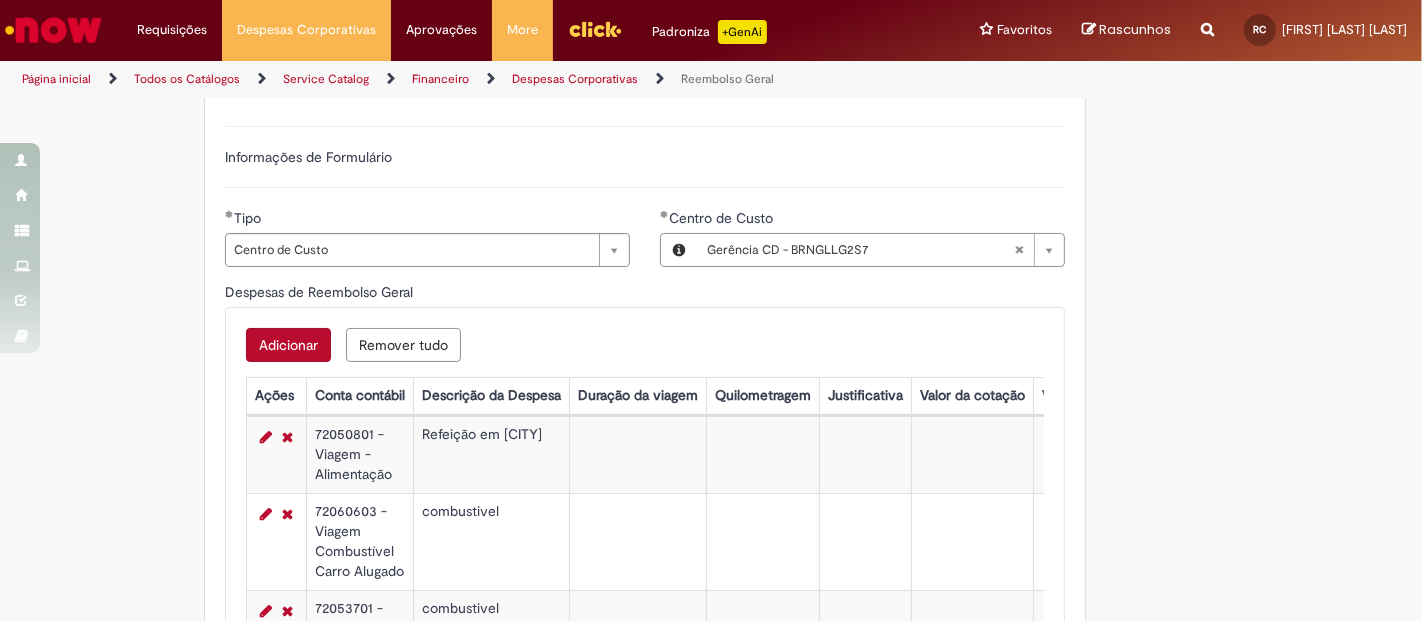 scroll, scrollTop: 609, scrollLeft: 0, axis: vertical 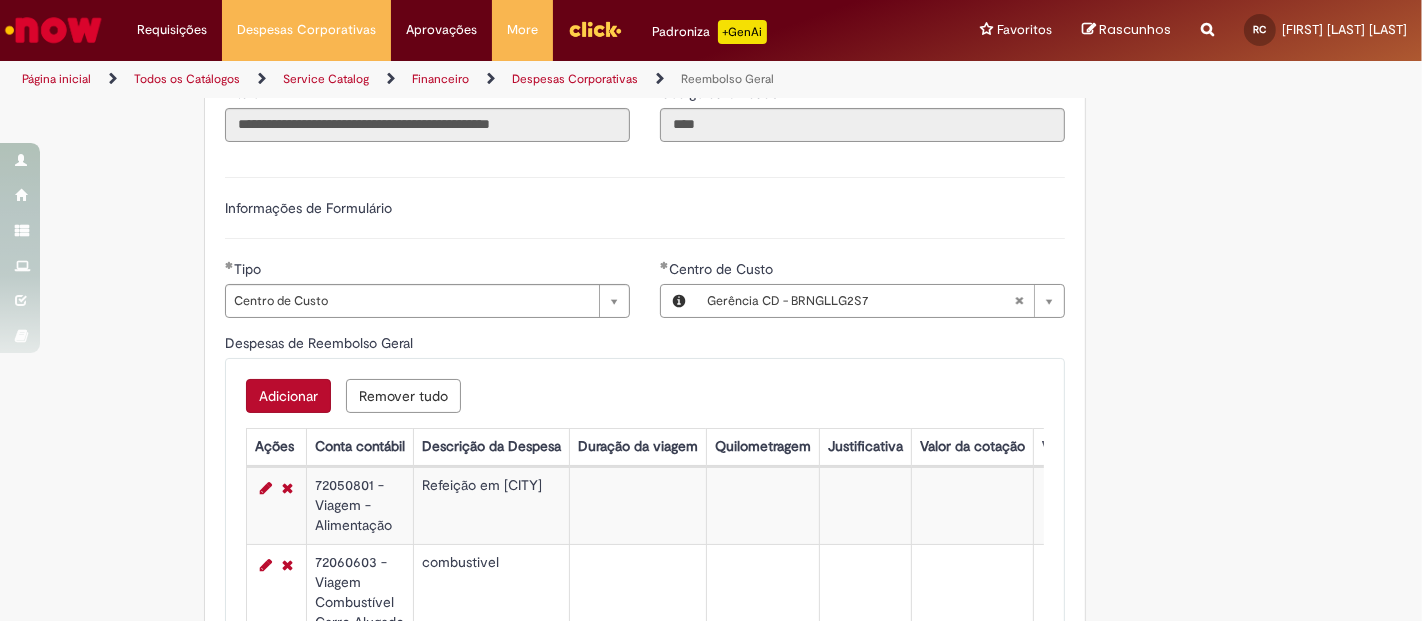 click on "Adicionar" at bounding box center [288, 396] 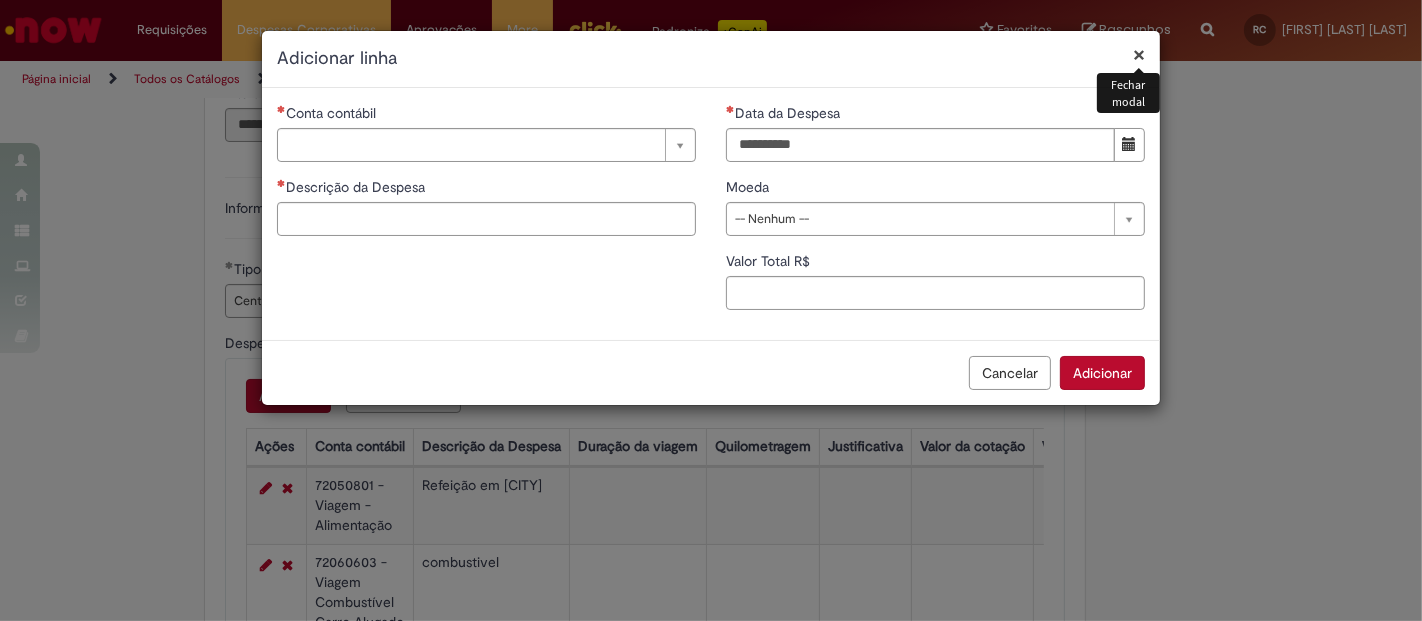 click on "×" at bounding box center (1139, 54) 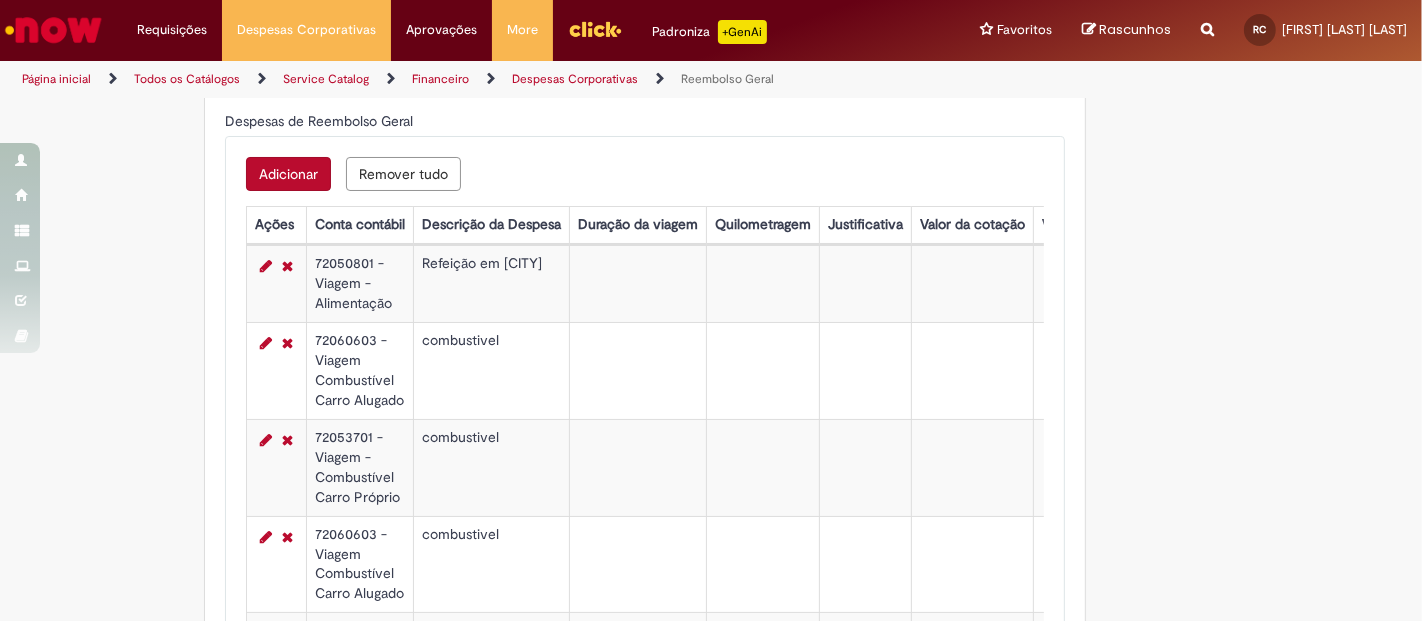 scroll, scrollTop: 1165, scrollLeft: 0, axis: vertical 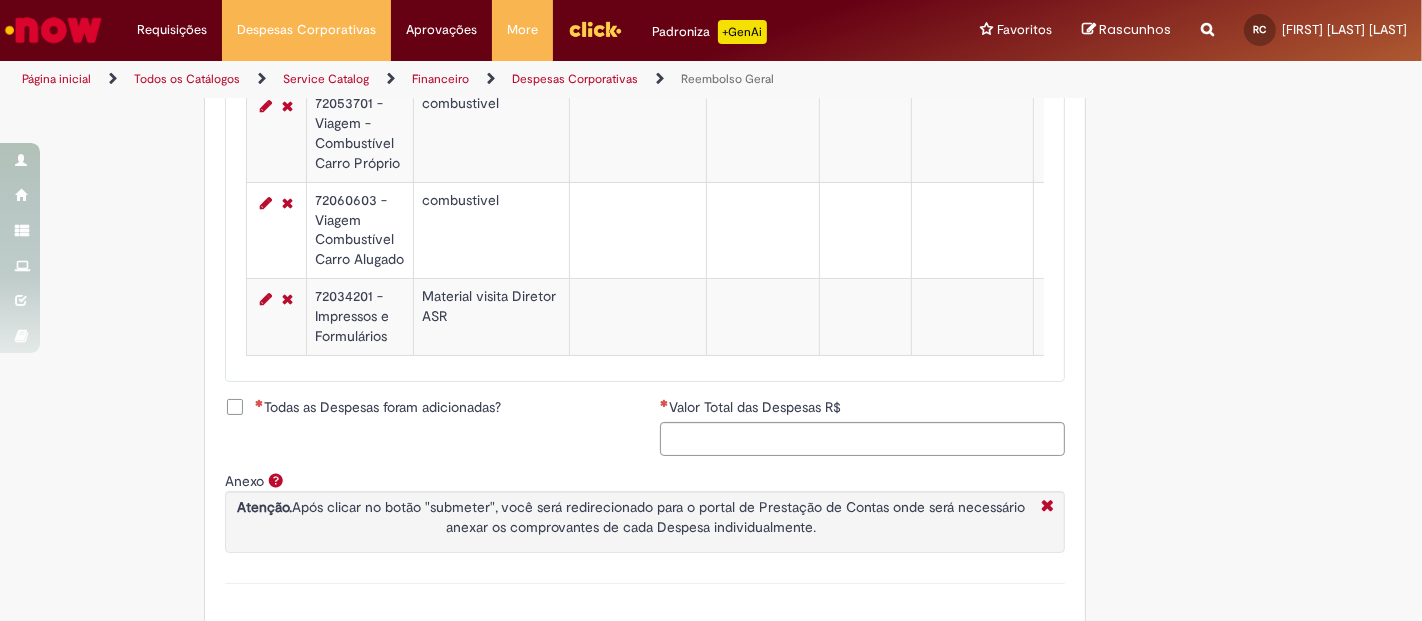 click on "Todas as Despesas foram adicionadas?" at bounding box center [378, 407] 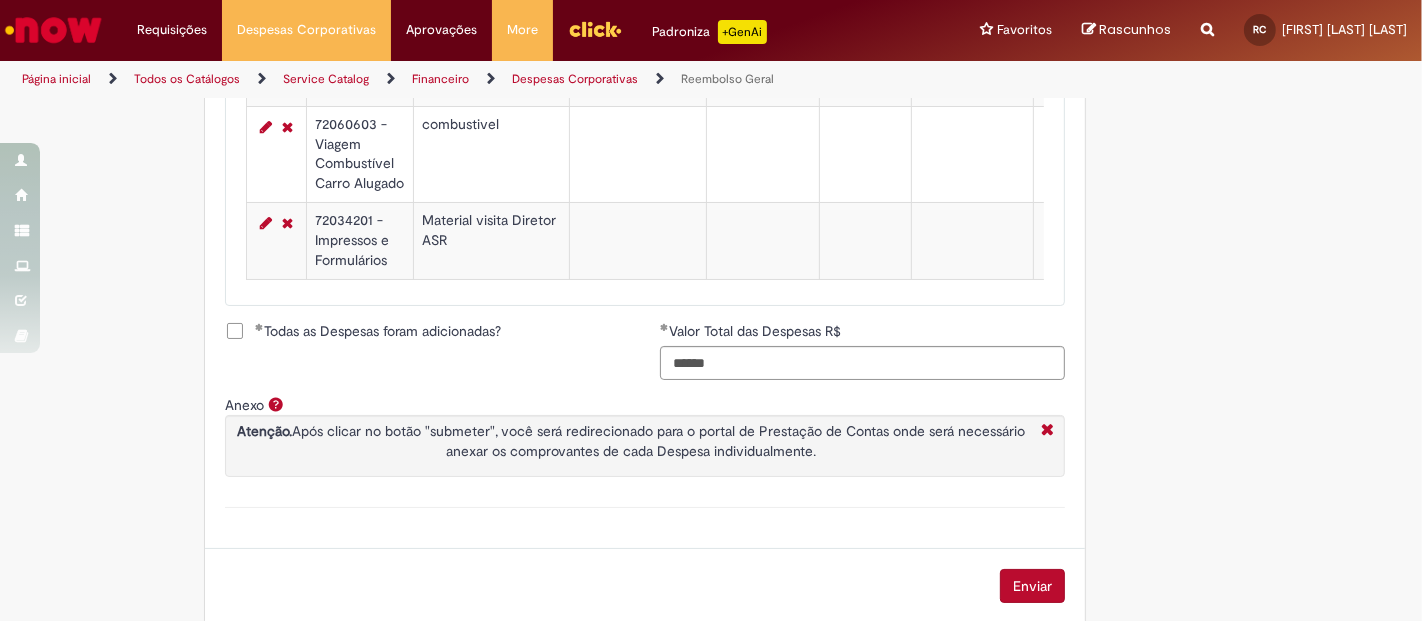 scroll, scrollTop: 1276, scrollLeft: 0, axis: vertical 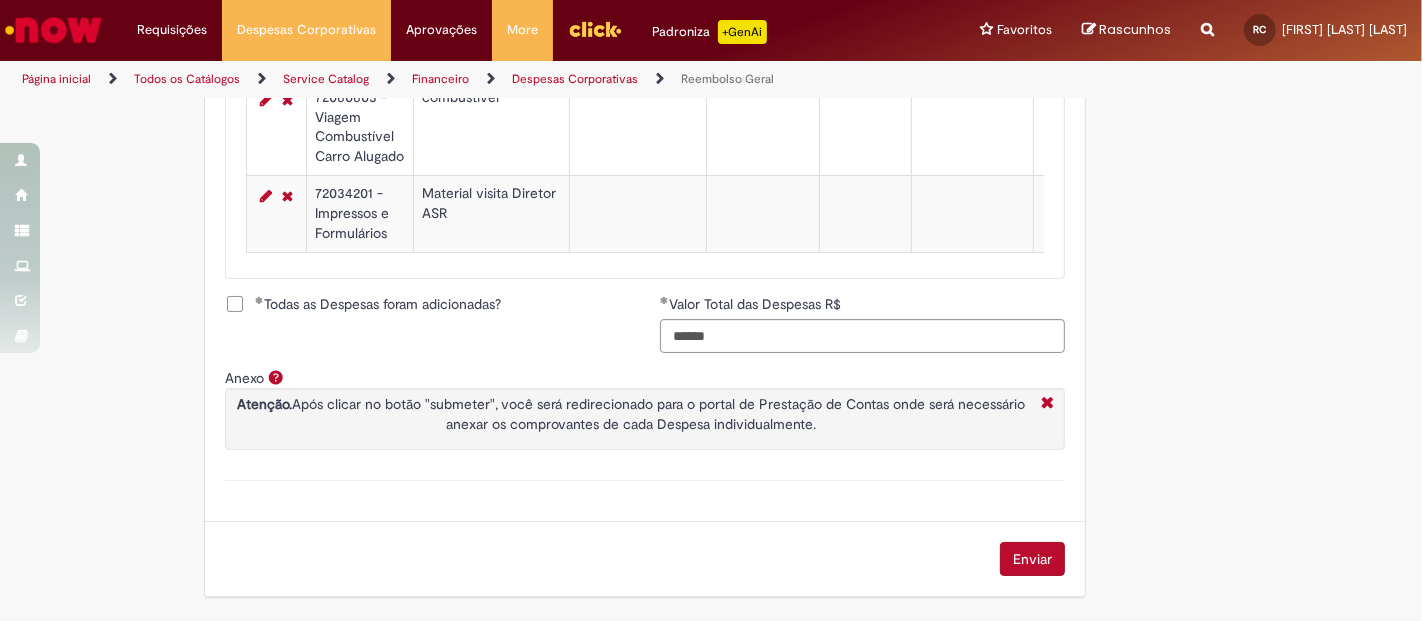 click on "Enviar" at bounding box center [1032, 559] 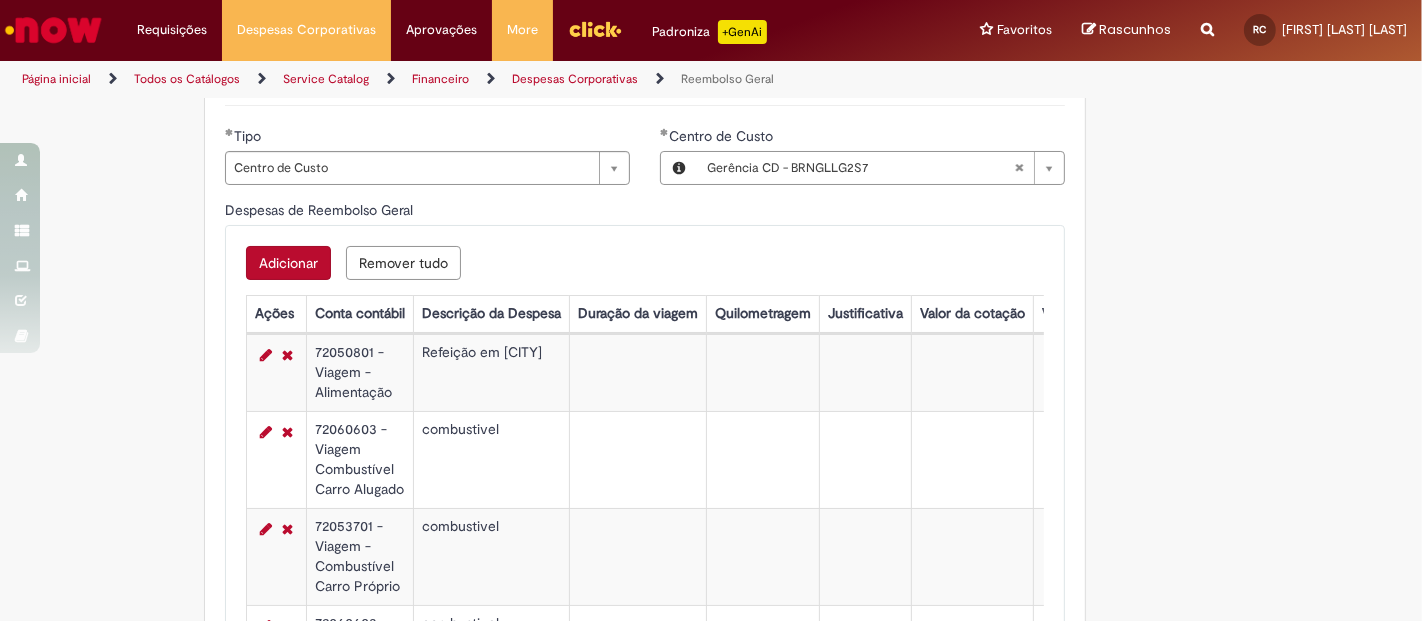 scroll, scrollTop: 720, scrollLeft: 0, axis: vertical 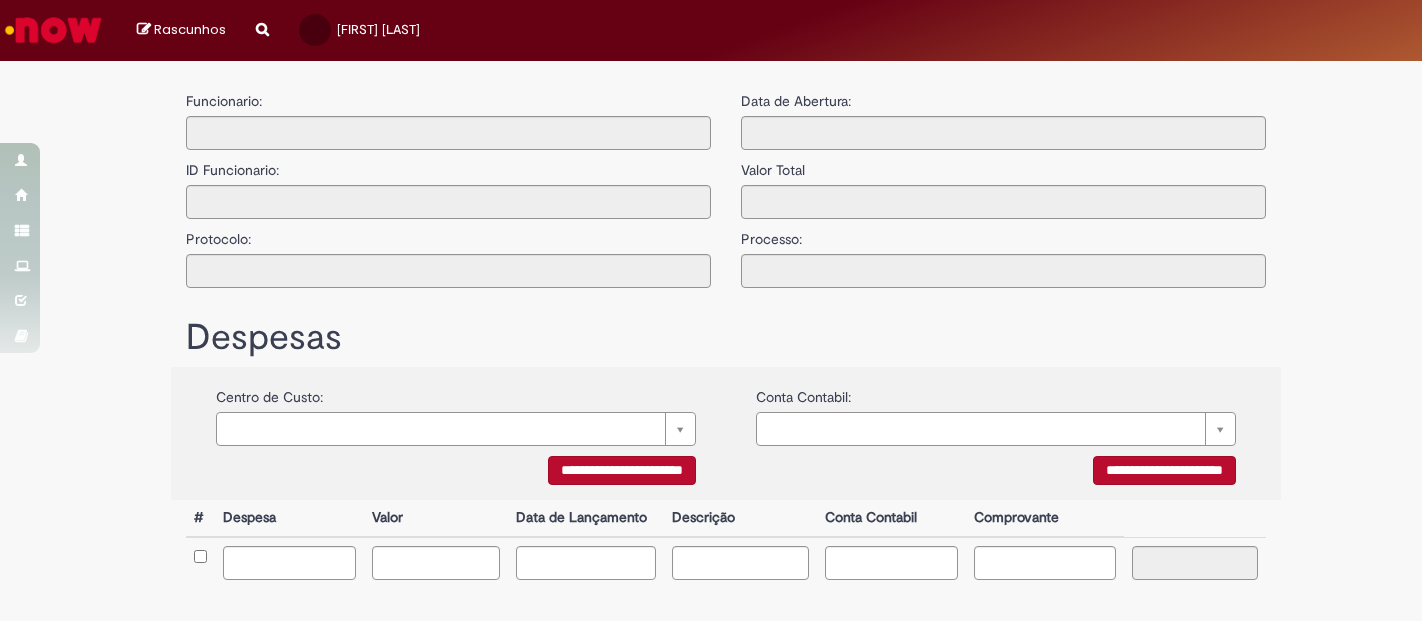 type on "**********" 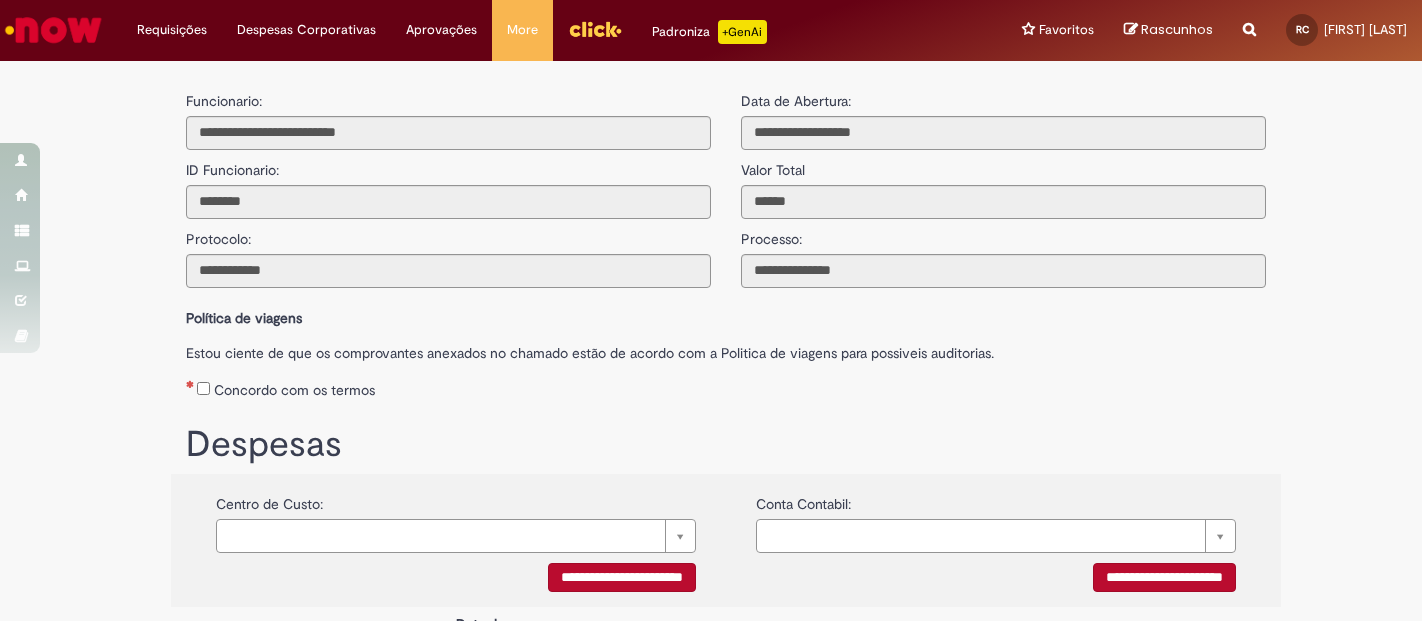 scroll, scrollTop: 0, scrollLeft: 0, axis: both 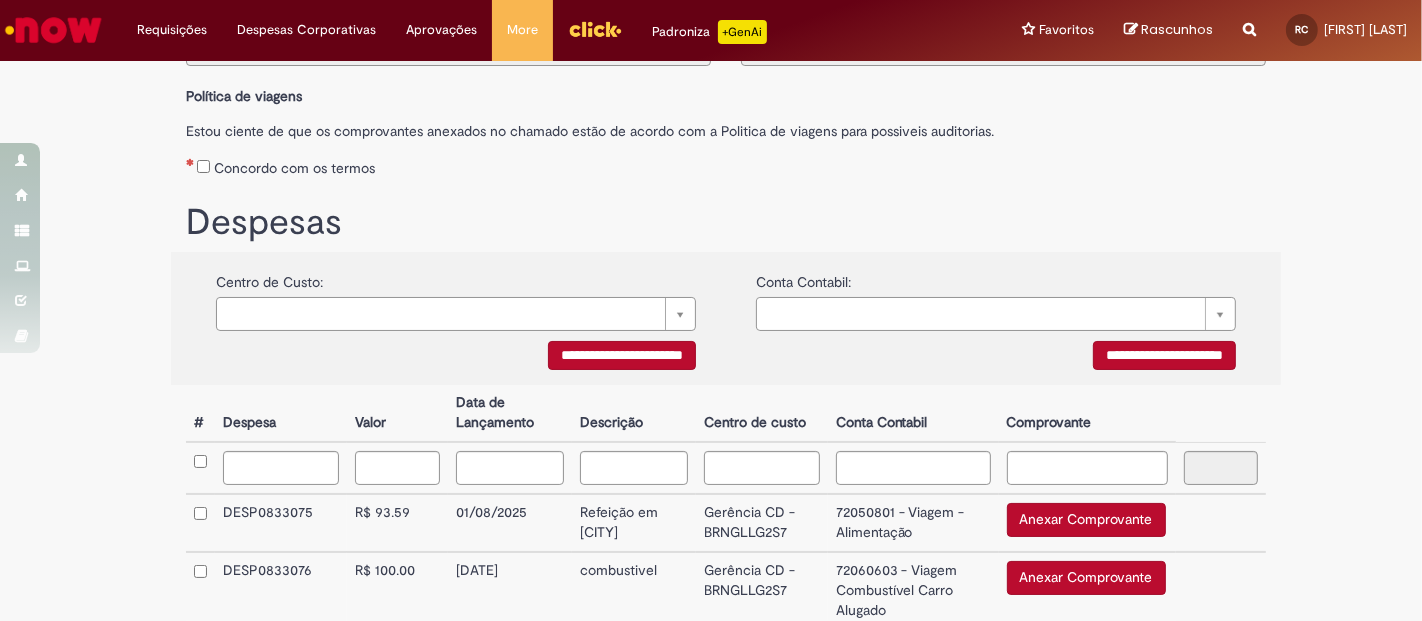 click on "Anexar Comprovante" at bounding box center (1086, 520) 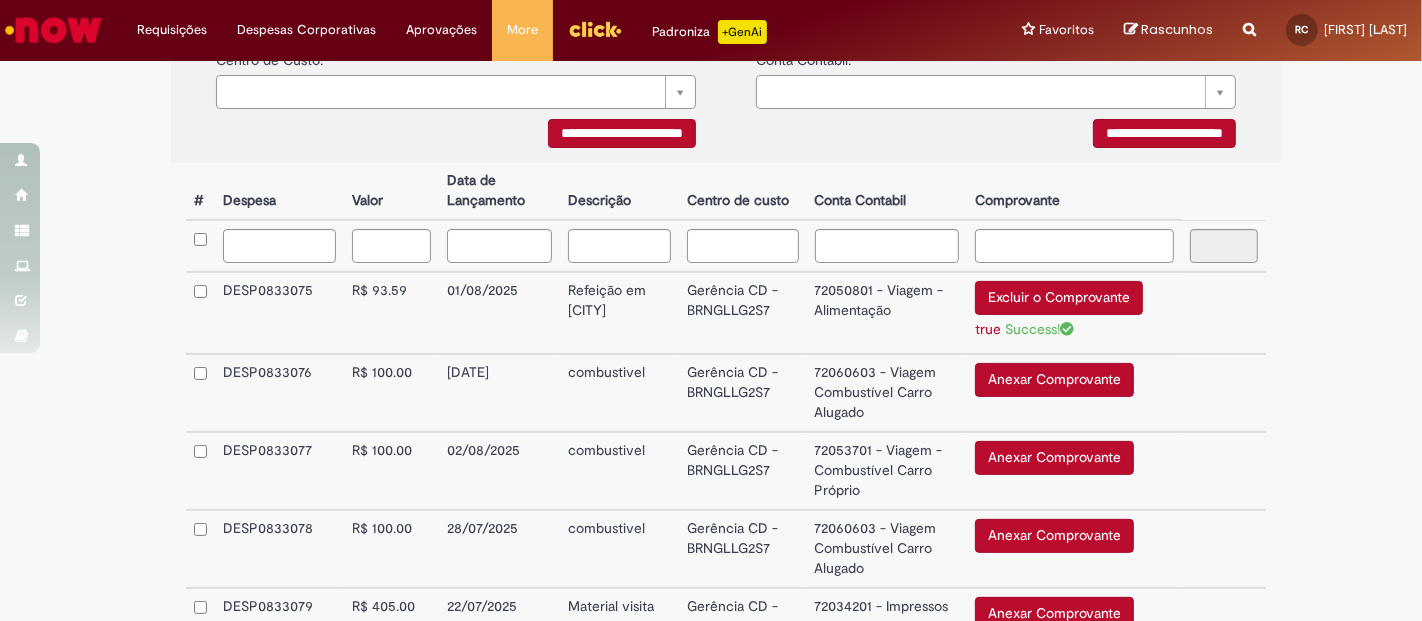 click on "Anexar Comprovante" at bounding box center (1054, 380) 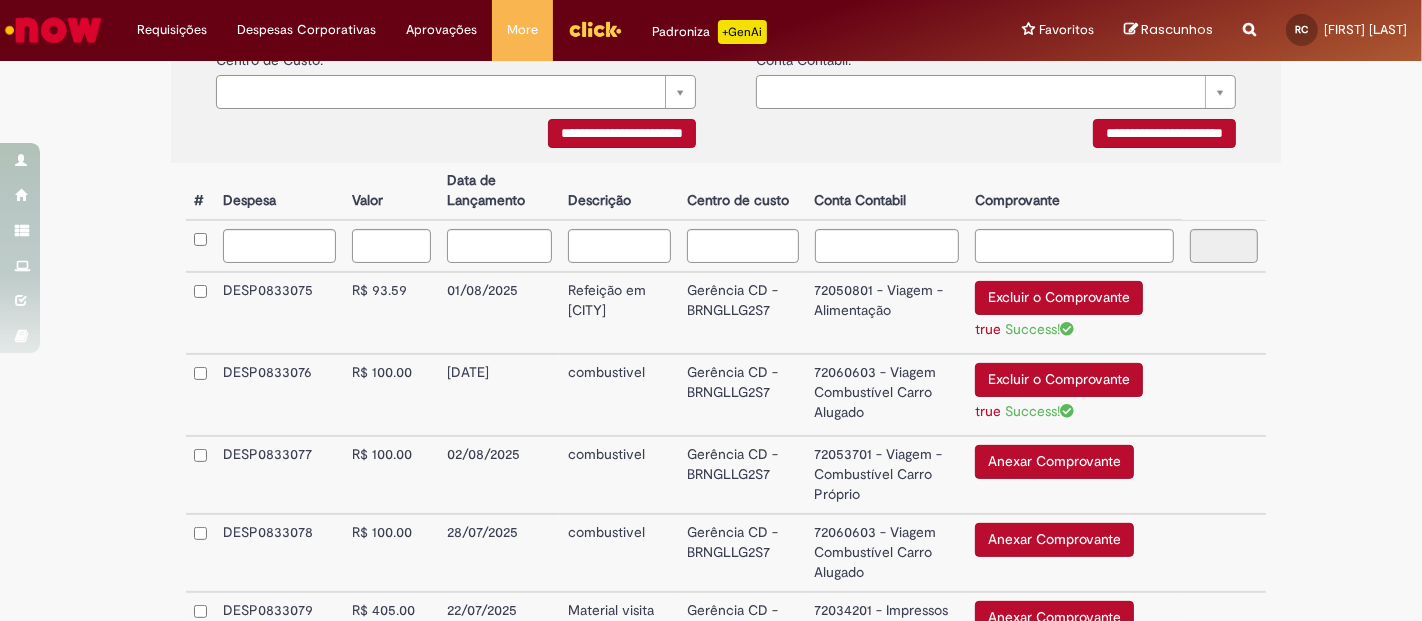 click on "Anexar Comprovante" at bounding box center [1054, 462] 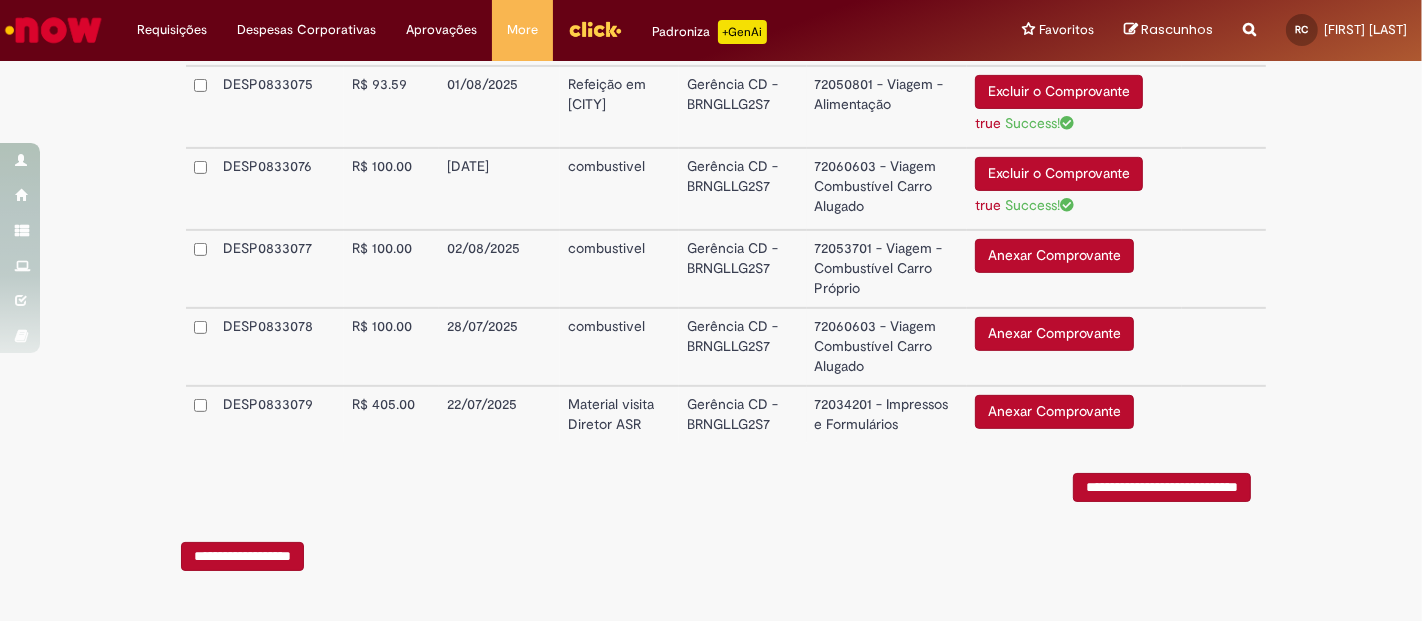 scroll, scrollTop: 652, scrollLeft: 0, axis: vertical 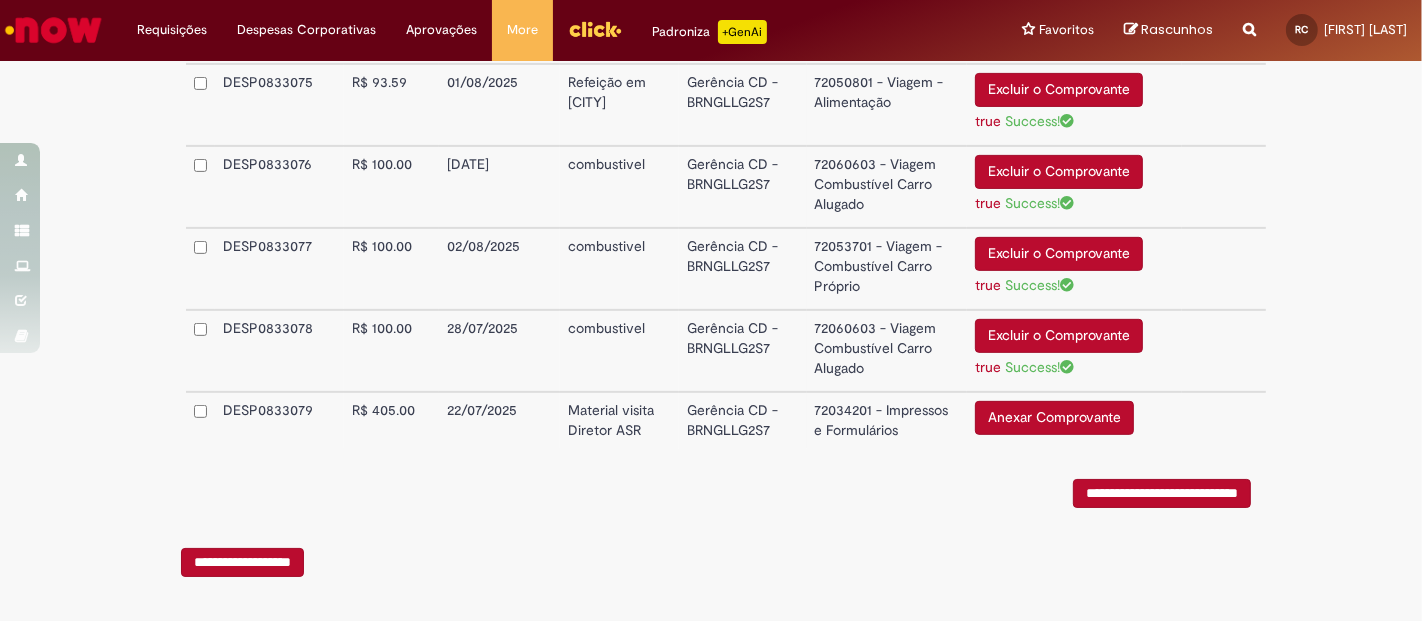click on "Anexar Comprovante" at bounding box center (1054, 418) 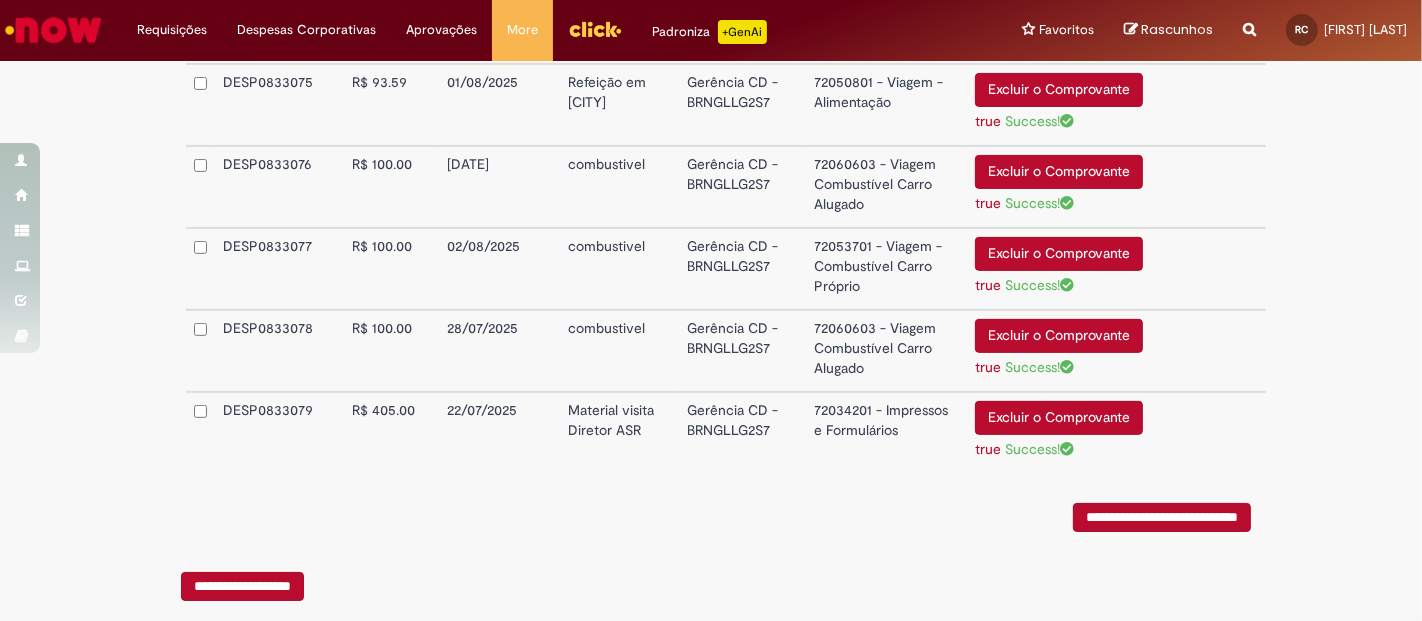 click on "**********" at bounding box center (1162, 517) 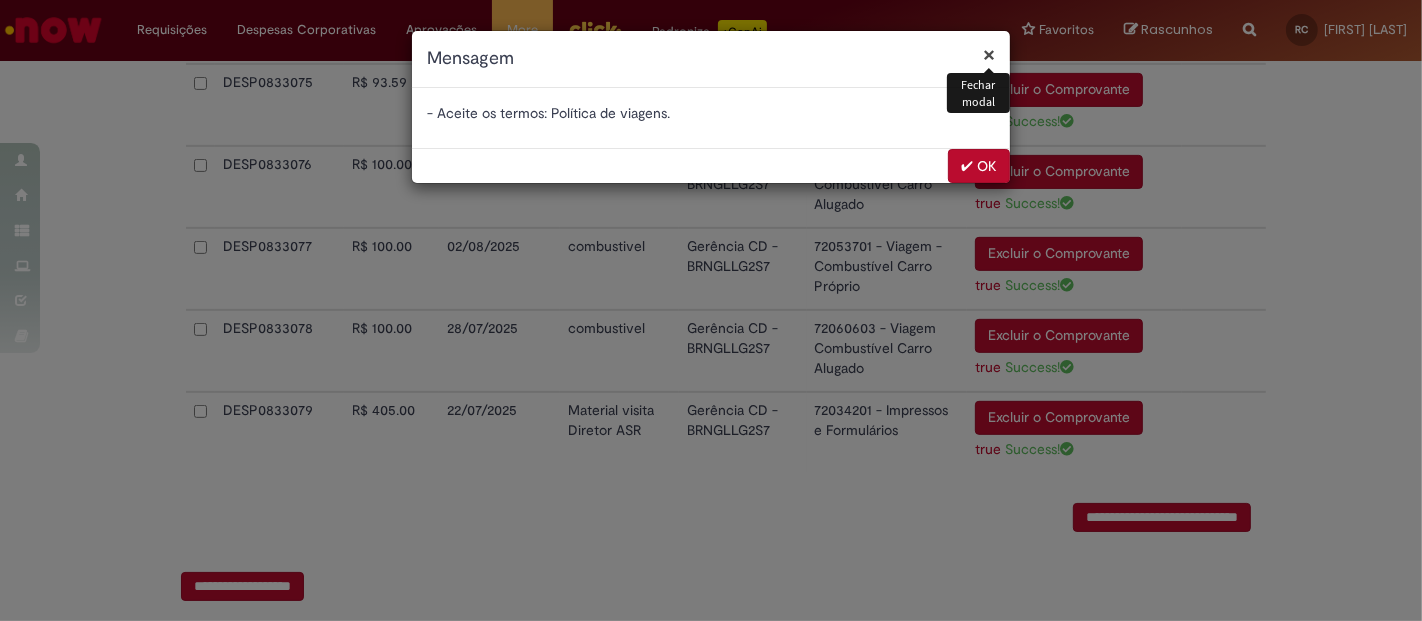 click on "✔ OK" at bounding box center (979, 166) 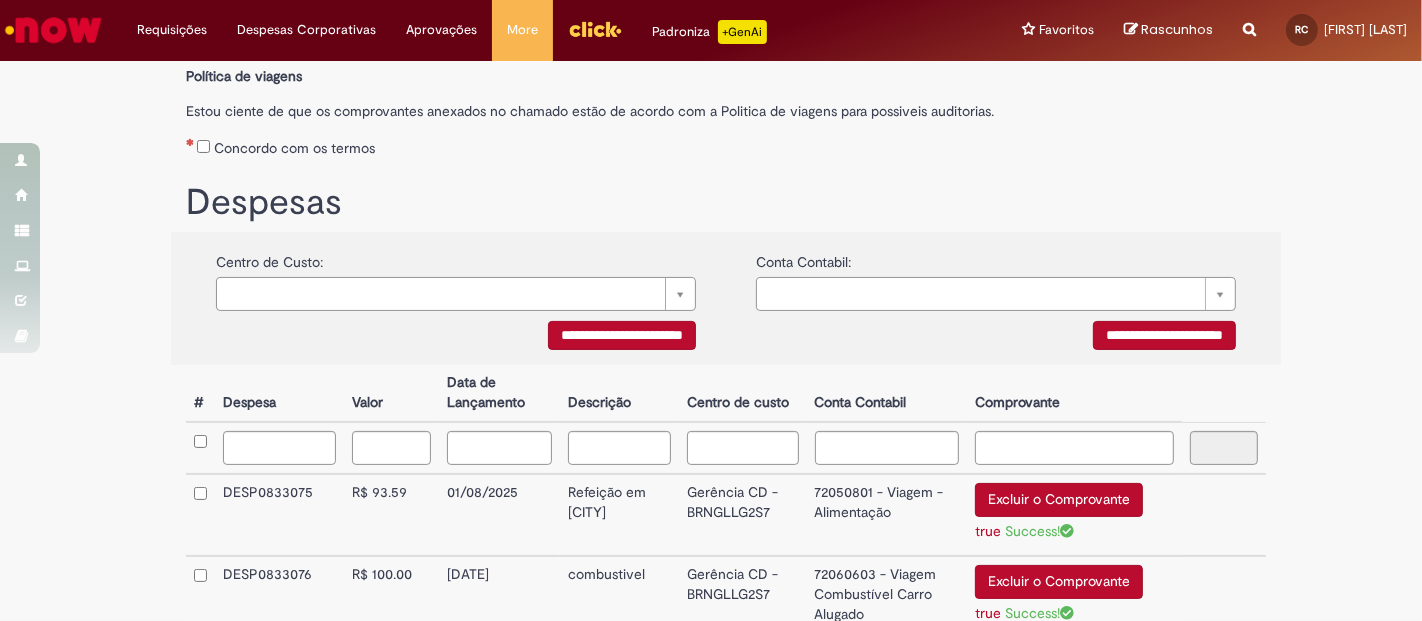 scroll, scrollTop: 208, scrollLeft: 0, axis: vertical 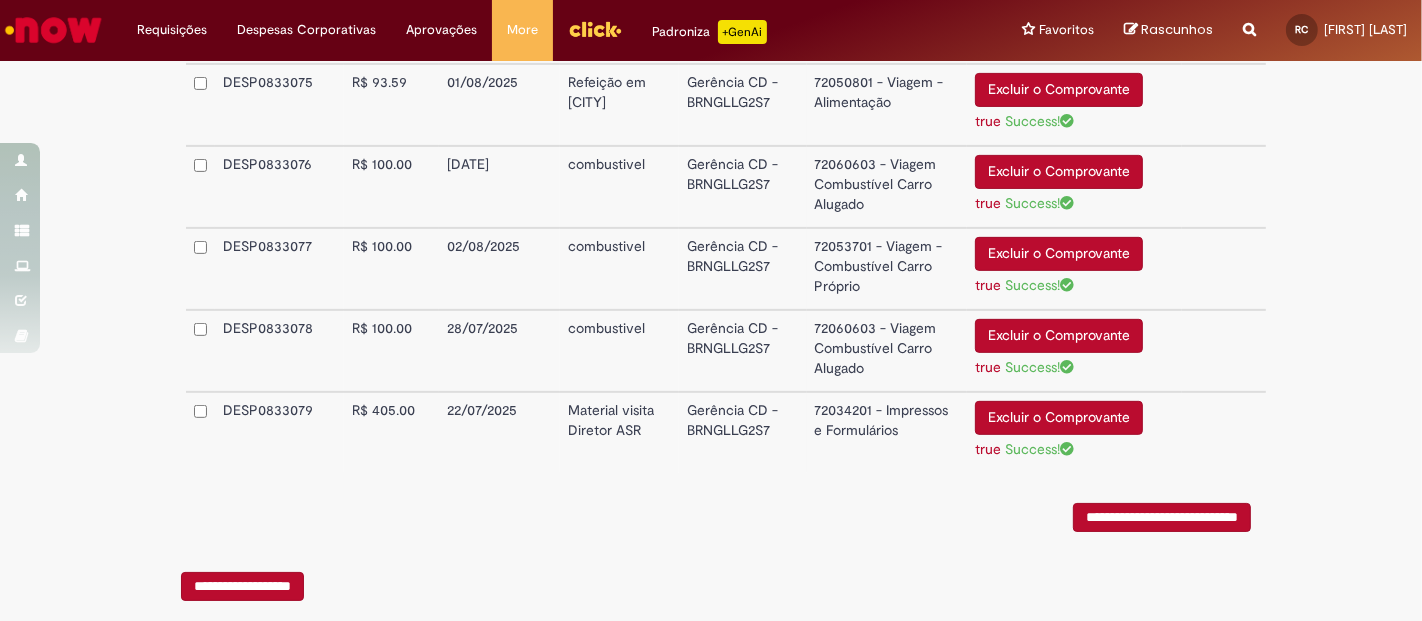 click on "**********" at bounding box center (1162, 517) 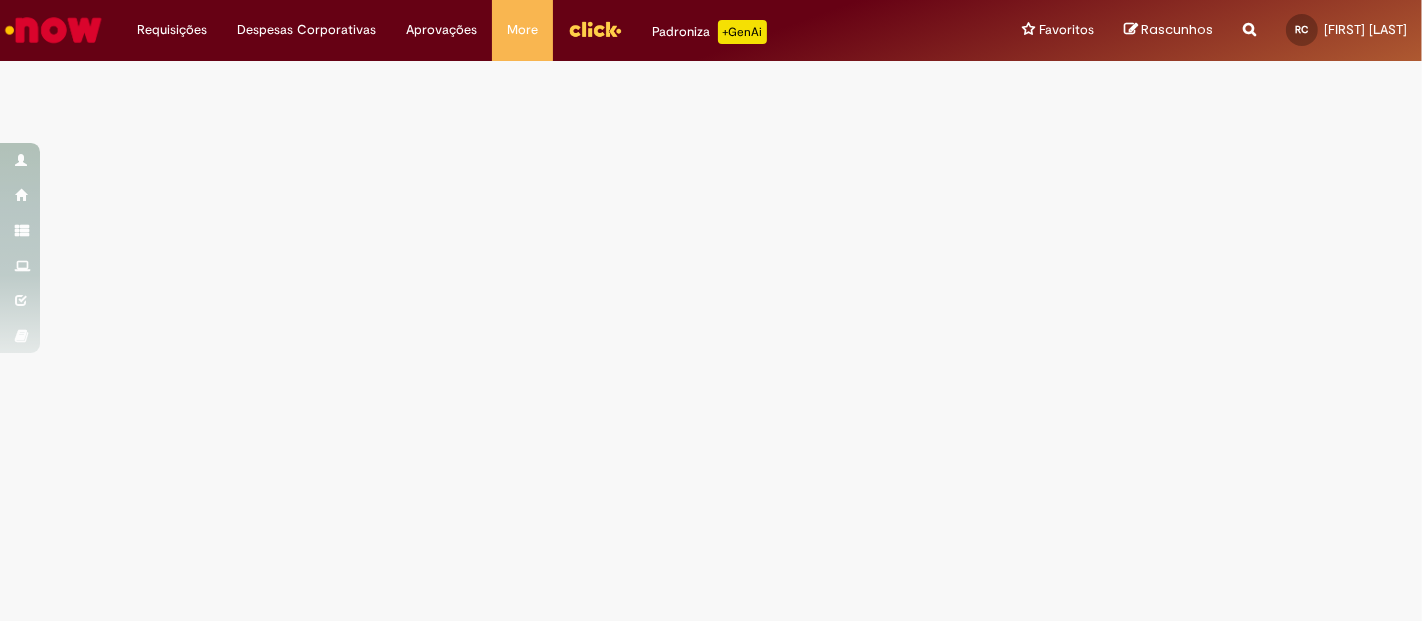 scroll, scrollTop: 0, scrollLeft: 0, axis: both 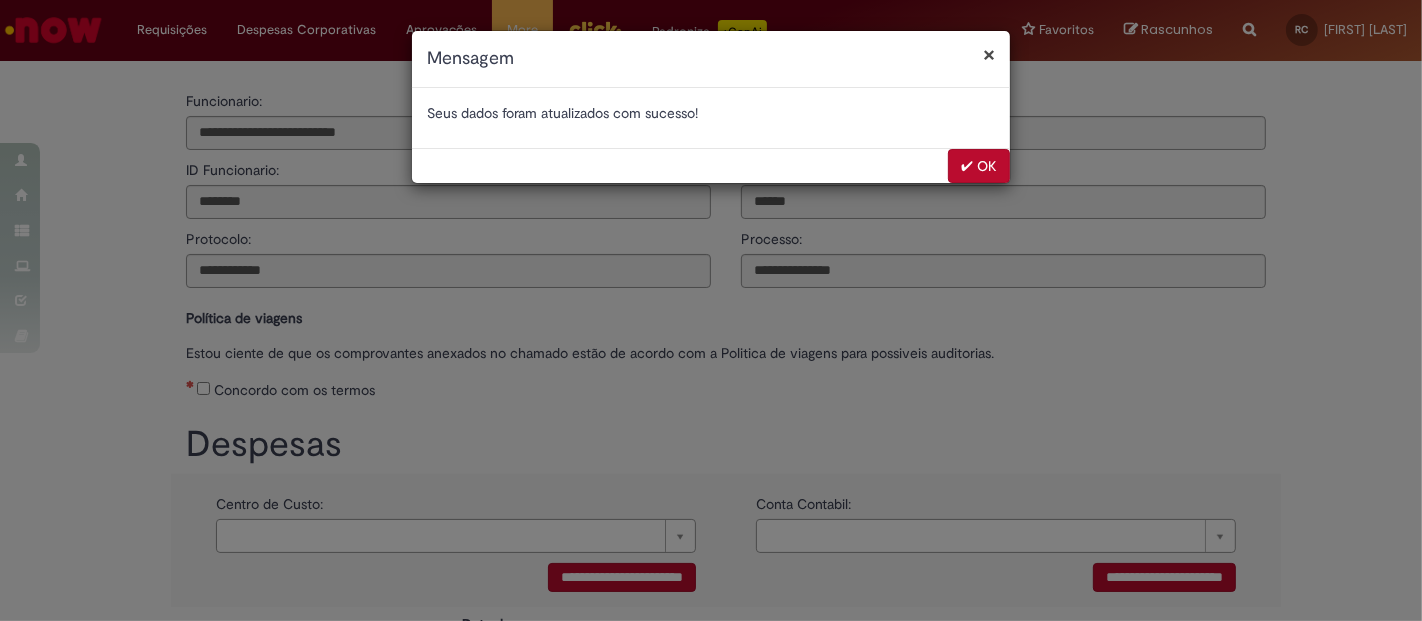 click on "× Mensagem Seus dados foram atualizados com sucesso! ✔ OK" at bounding box center [711, 310] 